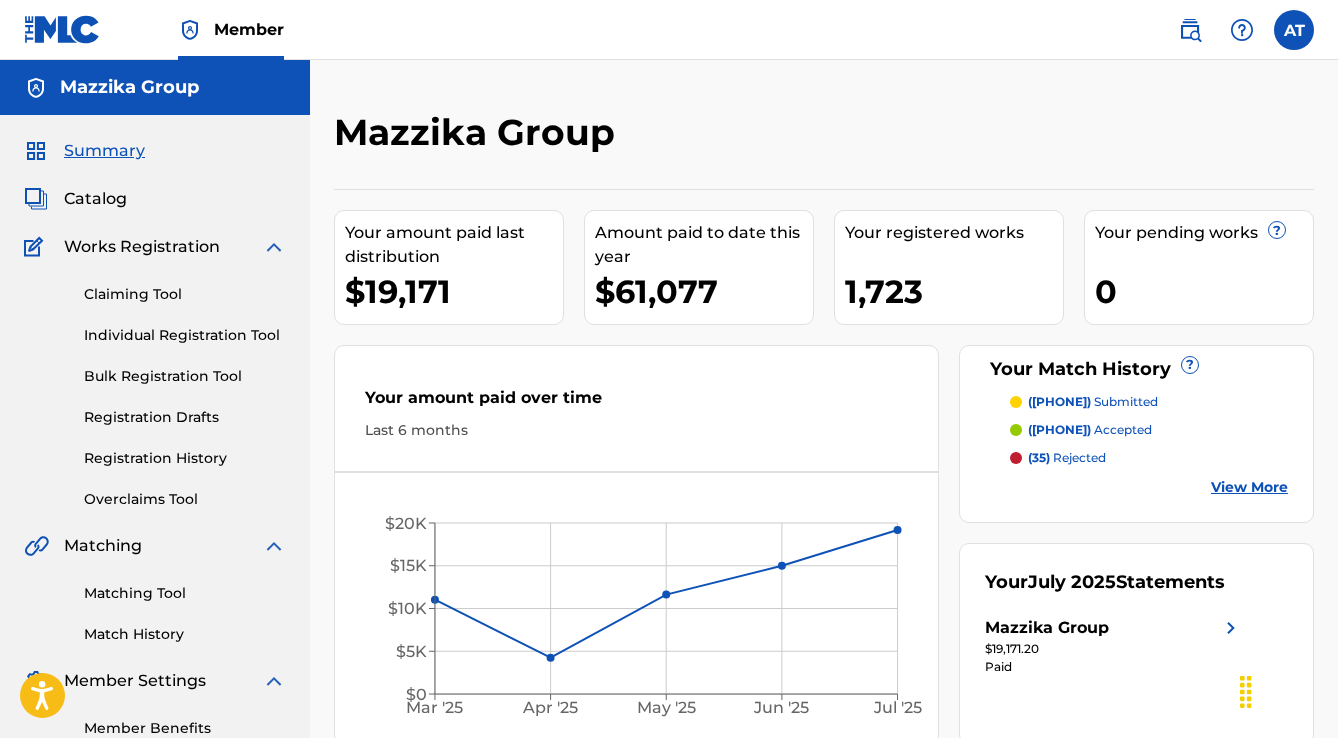 scroll, scrollTop: 0, scrollLeft: 0, axis: both 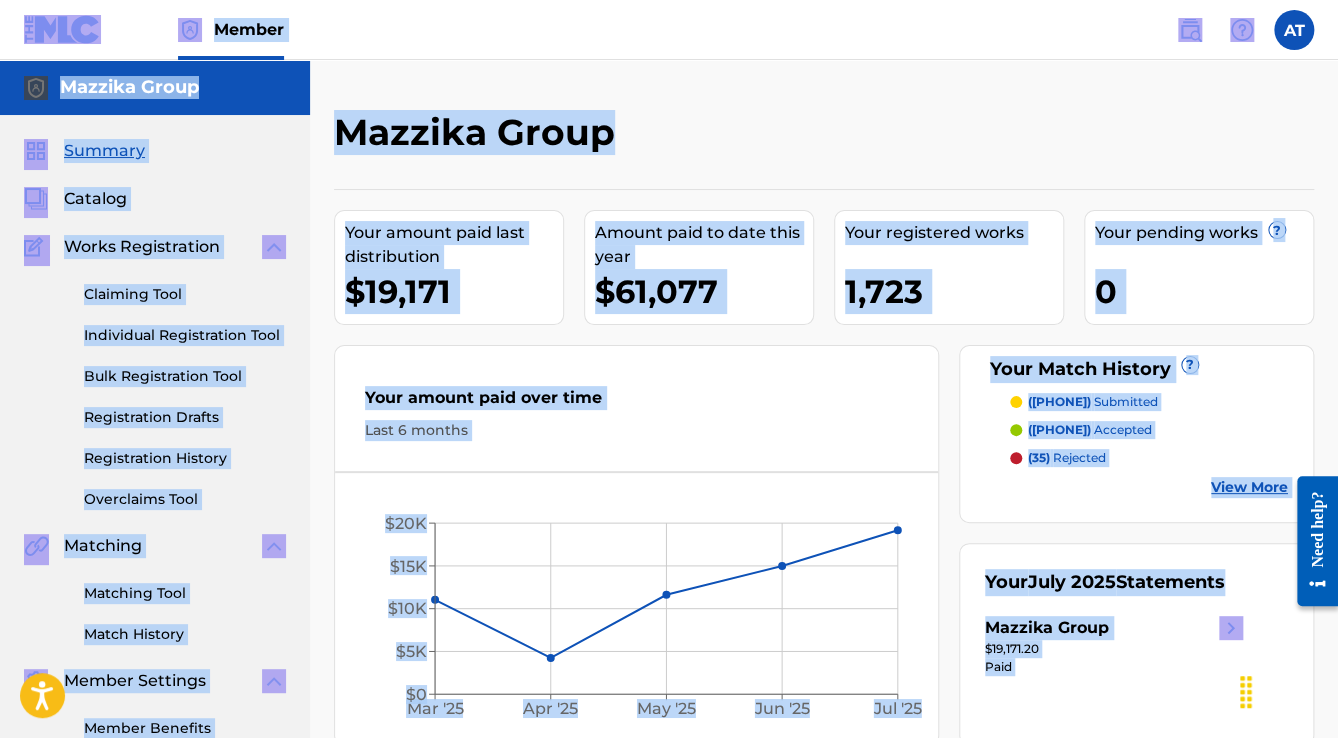 drag, startPoint x: 9, startPoint y: 16, endPoint x: 1040, endPoint y: 444, distance: 1116.3086 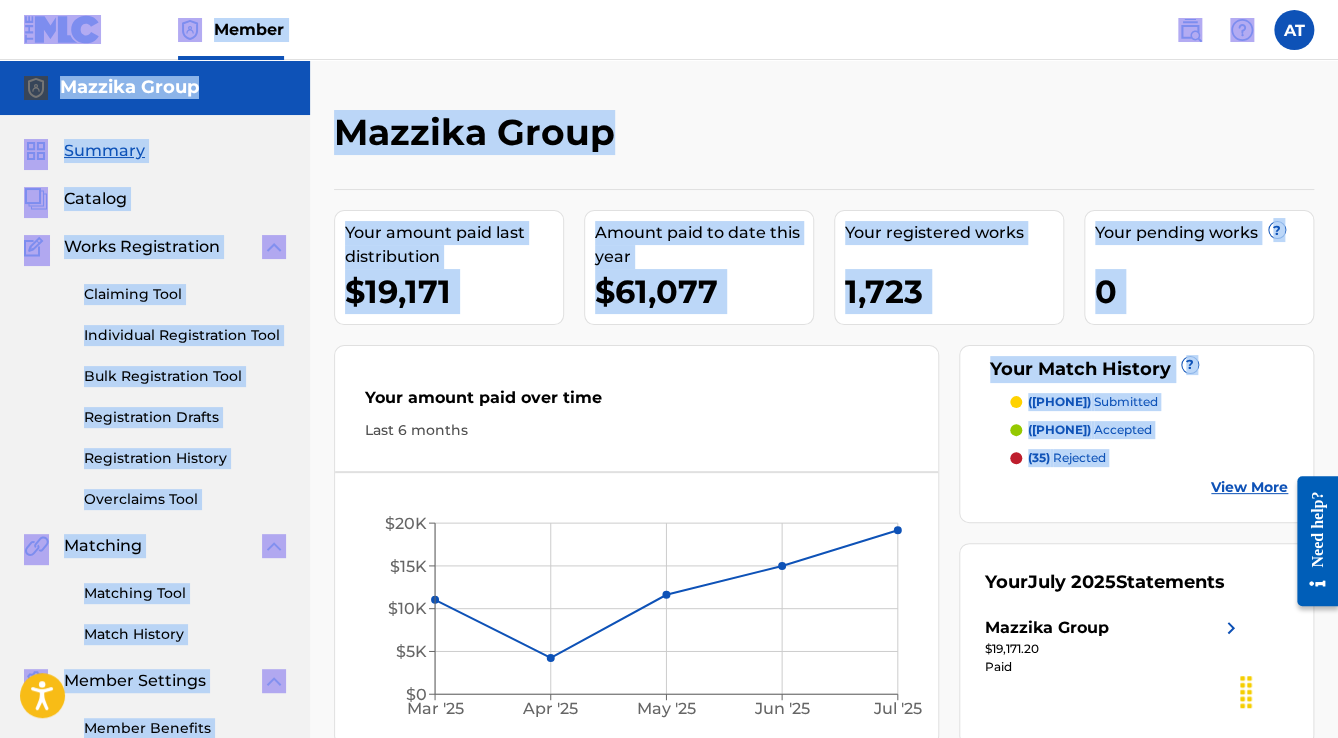 click on "Mazzika Group Your amount paid last distribution   $19,171 Amount paid to date this year   $61,077 Your registered works   1,723 Your pending works   ? 0 Your Match History ? ([PHONE])   submitted ([NUMBER])   accepted (35)   rejected View More Your amount paid over time Last 6 months Mar '25 Apr '25 May '25 Jun '25 Jul '25 $0 $5K $10K $15K $20K Jul 2025 Your  July 2025  Statements Mazzika Group $19,171.20 Paid" at bounding box center (824, 412) 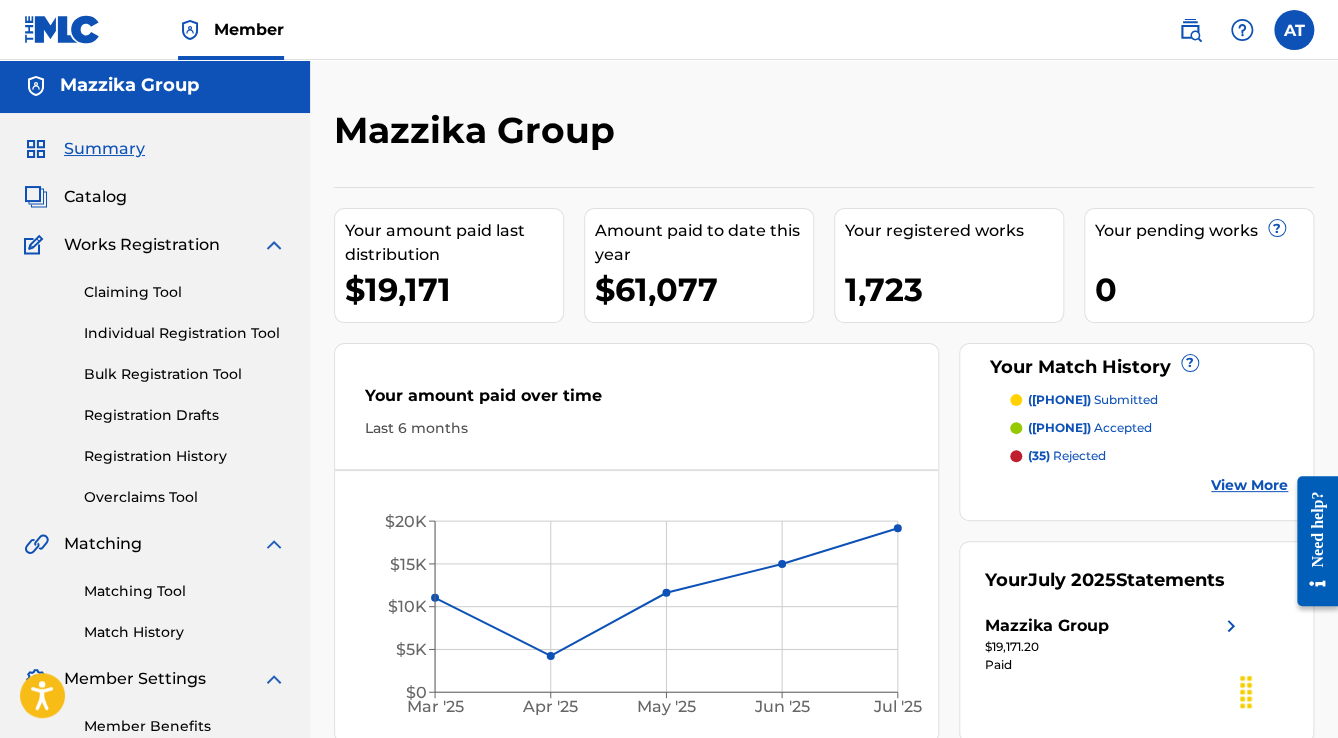 scroll, scrollTop: 0, scrollLeft: 0, axis: both 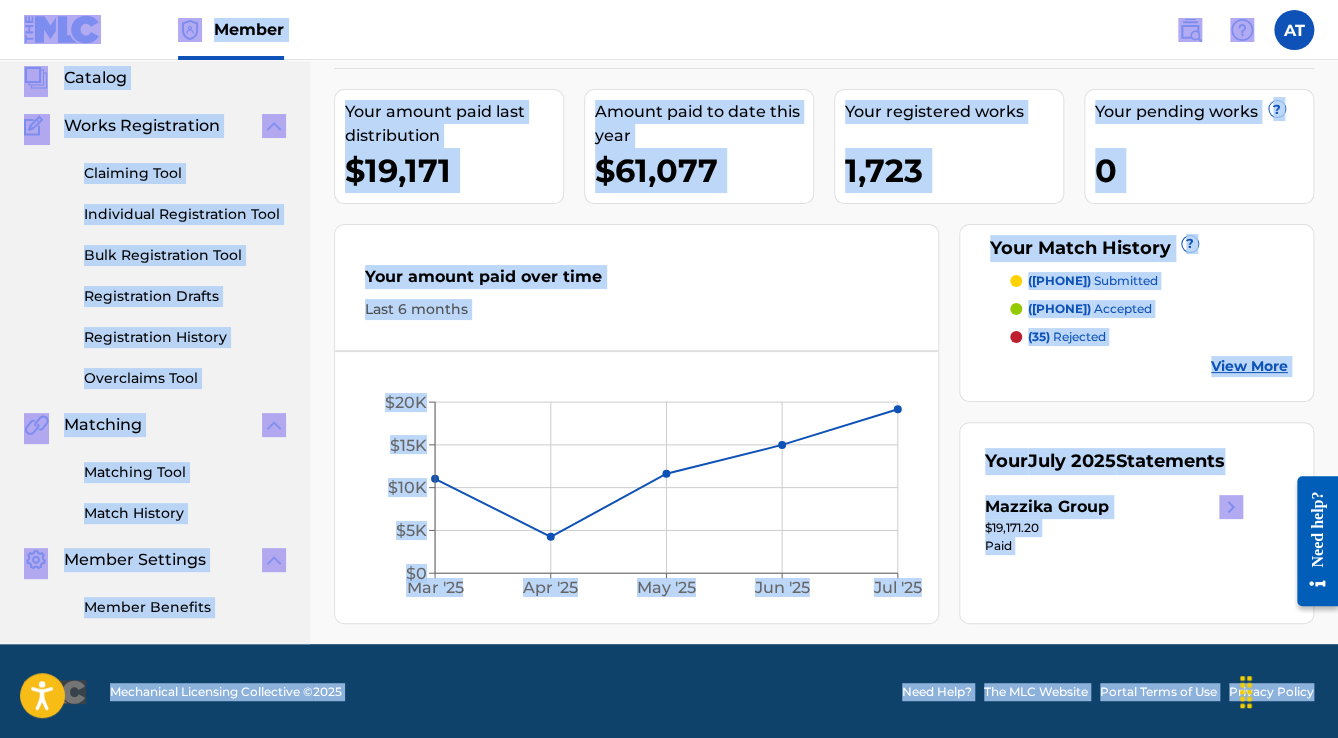 drag, startPoint x: 5, startPoint y: 32, endPoint x: 1340, endPoint y: 692, distance: 1489.2363 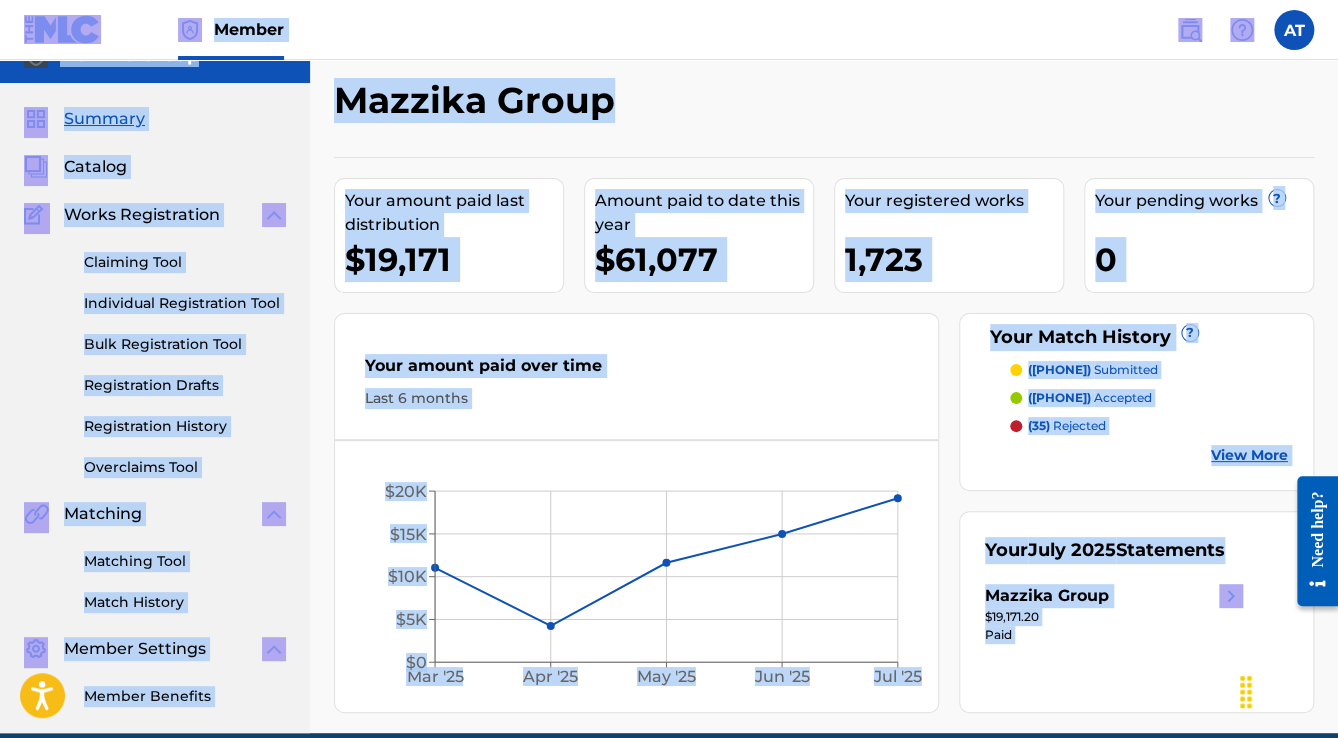 scroll, scrollTop: 0, scrollLeft: 0, axis: both 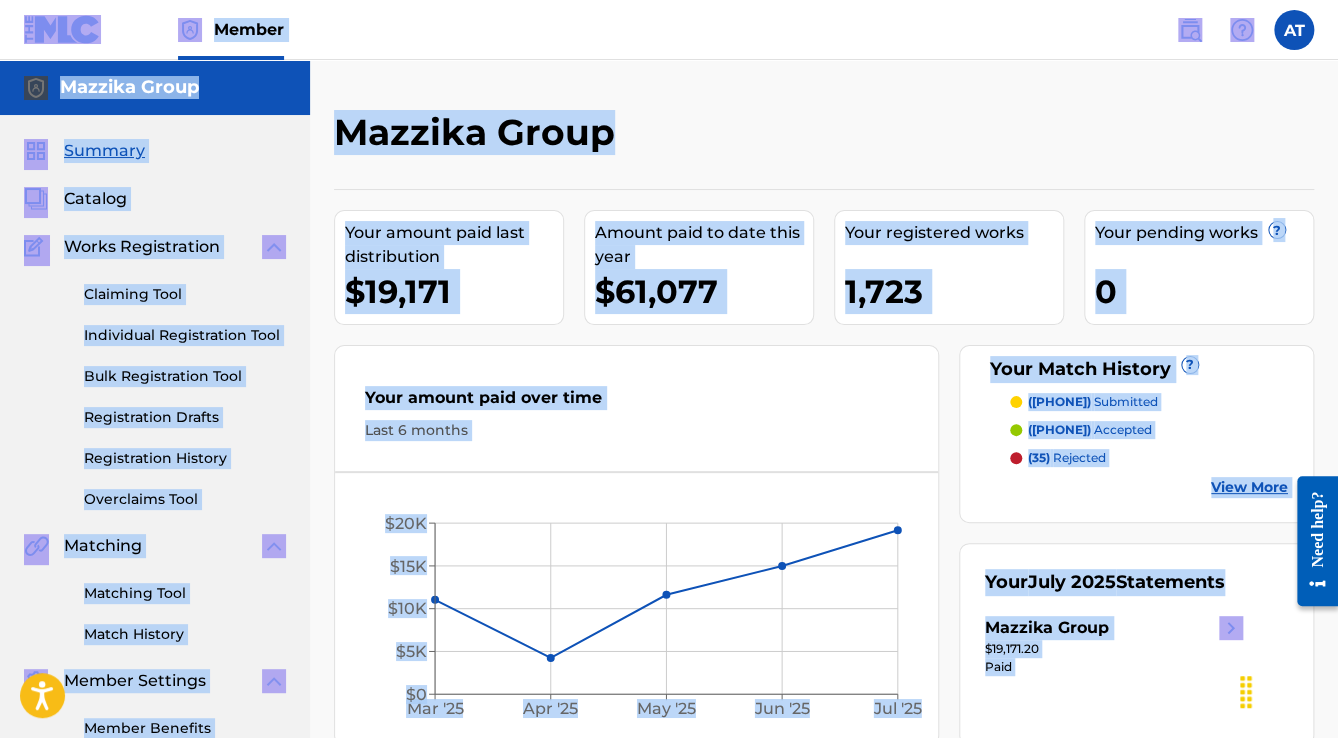 click on "Member AT AT [NAME] [NAME] [EMAIL] Profile Log out" at bounding box center (669, 30) 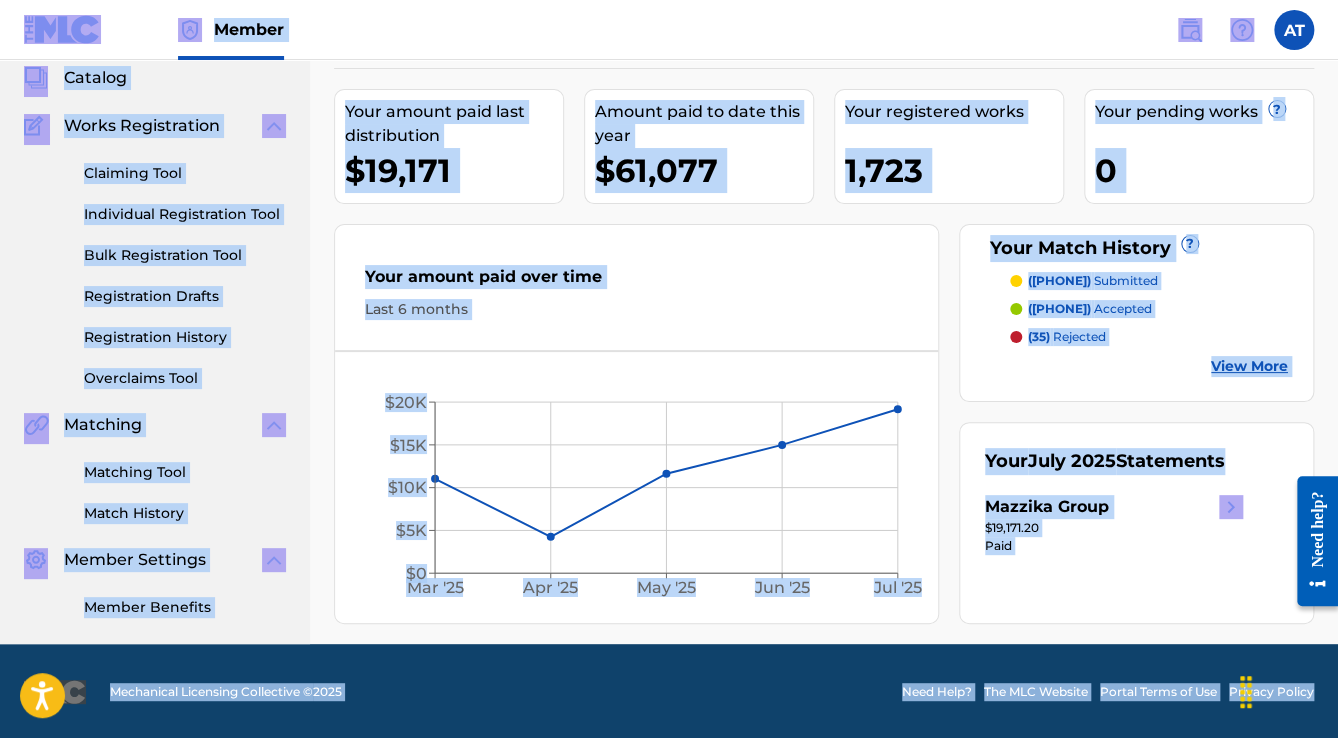 drag, startPoint x: 16, startPoint y: 32, endPoint x: 1343, endPoint y: 756, distance: 1511.6564 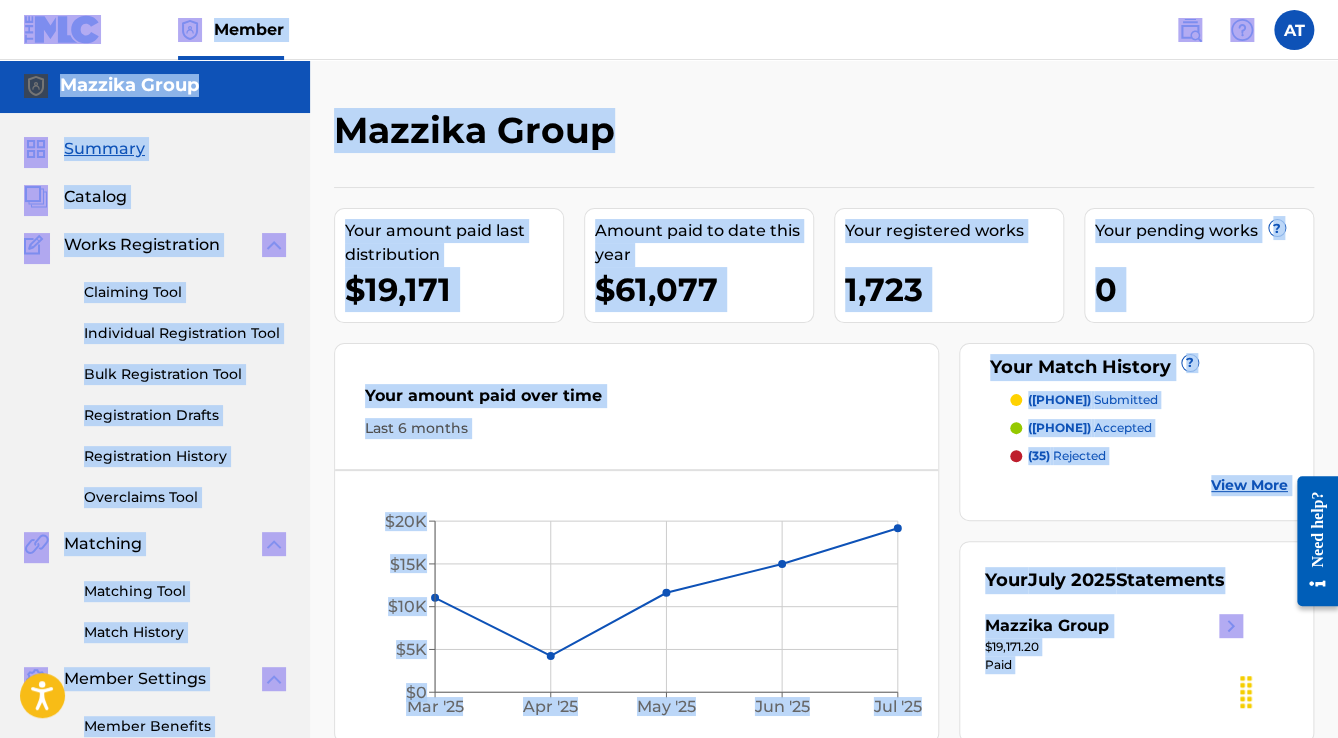 scroll, scrollTop: 0, scrollLeft: 0, axis: both 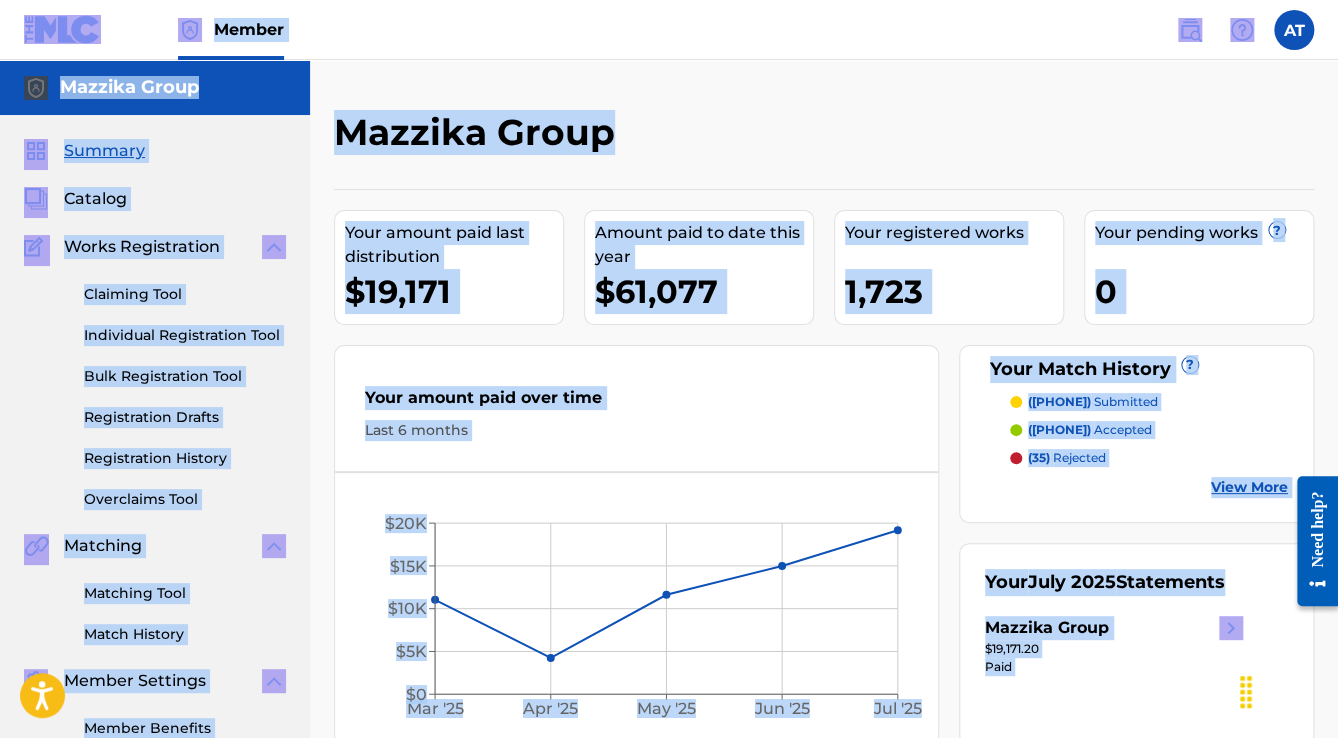 click on "Member AT AT [NAME] [NAME] [EMAIL] Profile Log out" at bounding box center [669, 30] 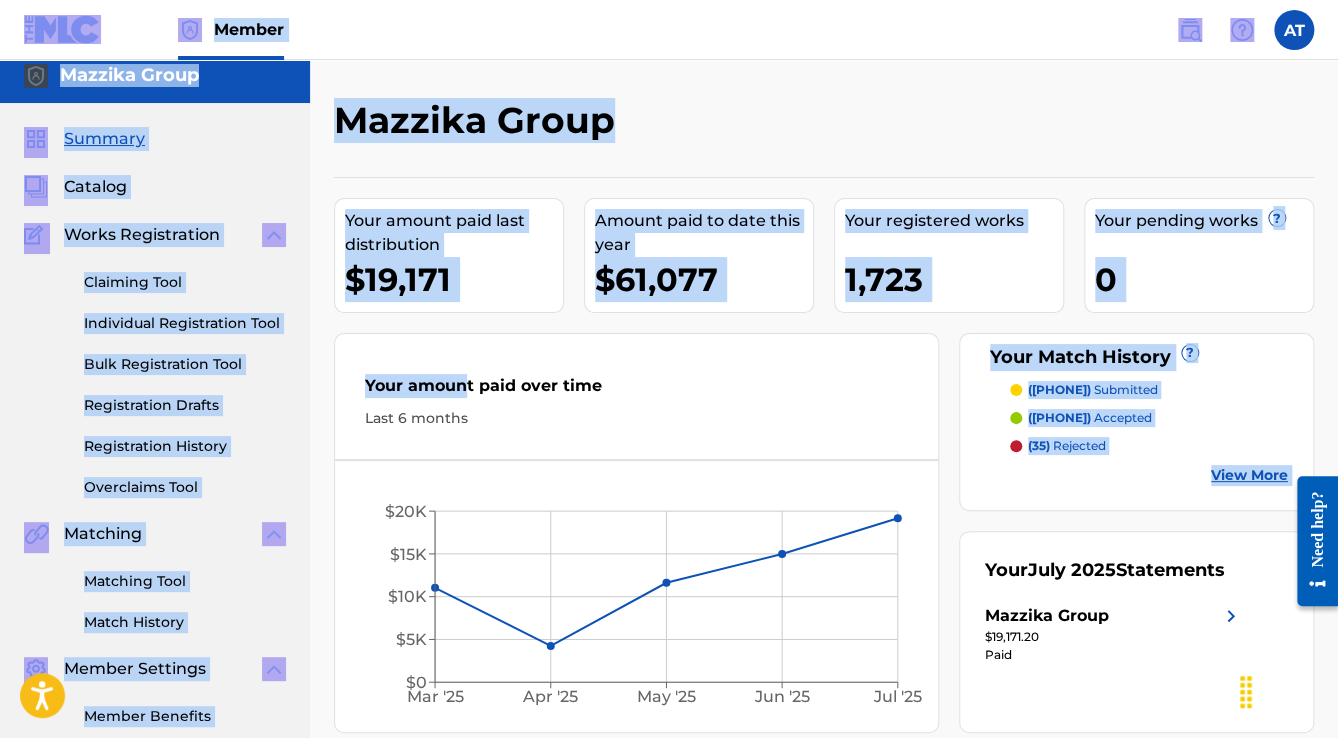 scroll, scrollTop: 0, scrollLeft: 0, axis: both 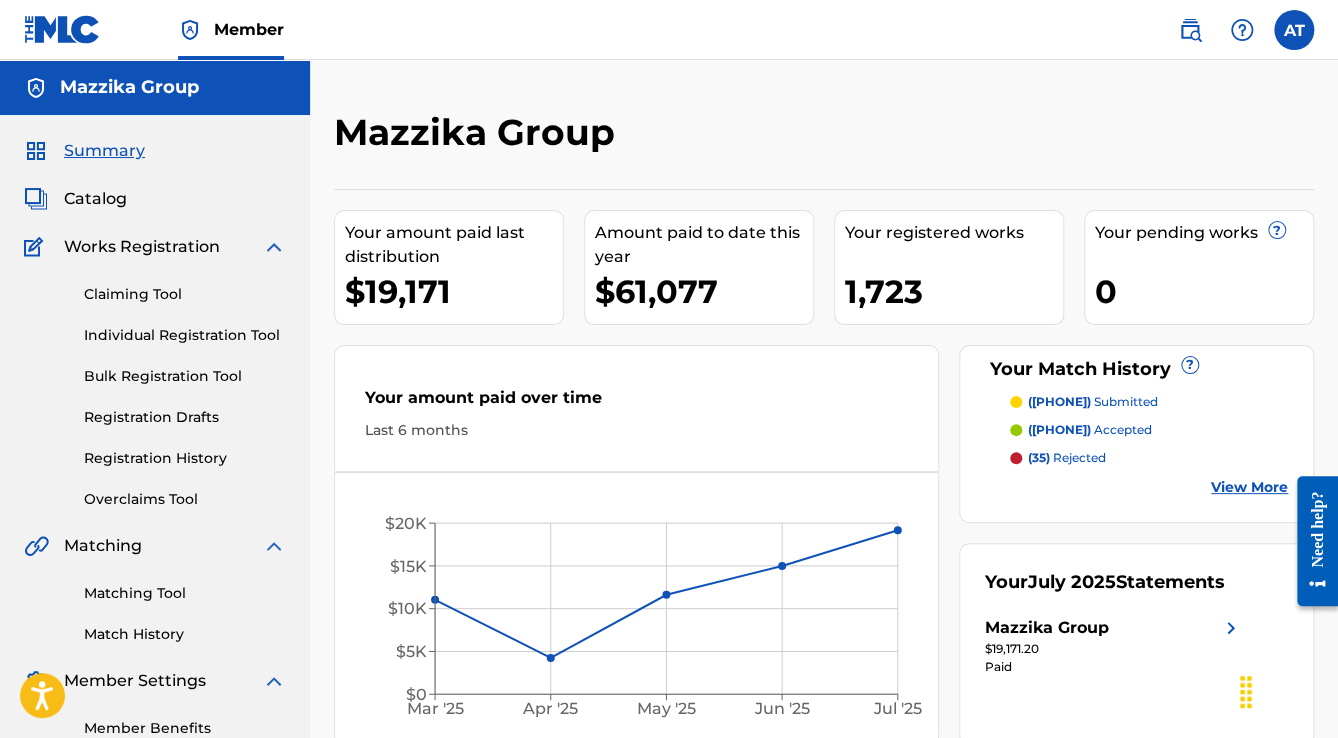click on "Member AT AT [NAME] [NAME] [EMAIL] Profile Log out" at bounding box center (669, 30) 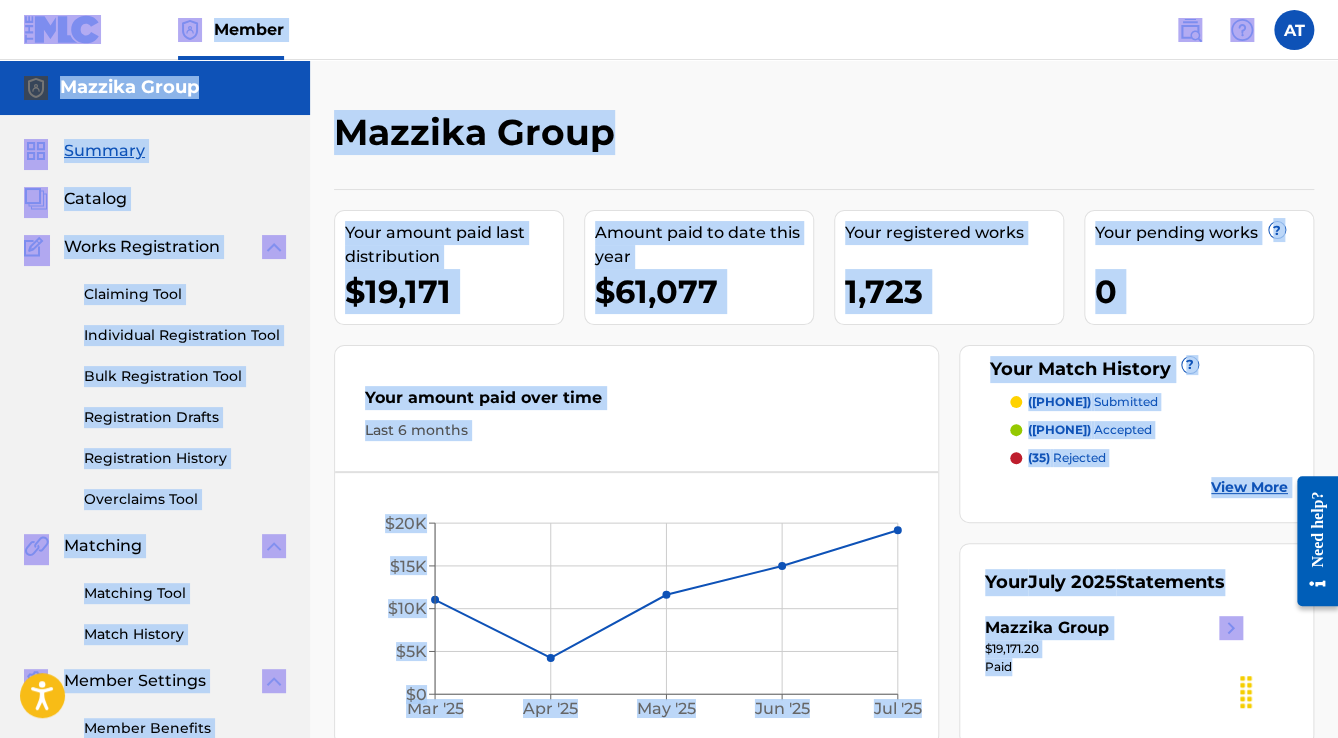 drag, startPoint x: 12, startPoint y: 21, endPoint x: 1325, endPoint y: 760, distance: 1506.6818 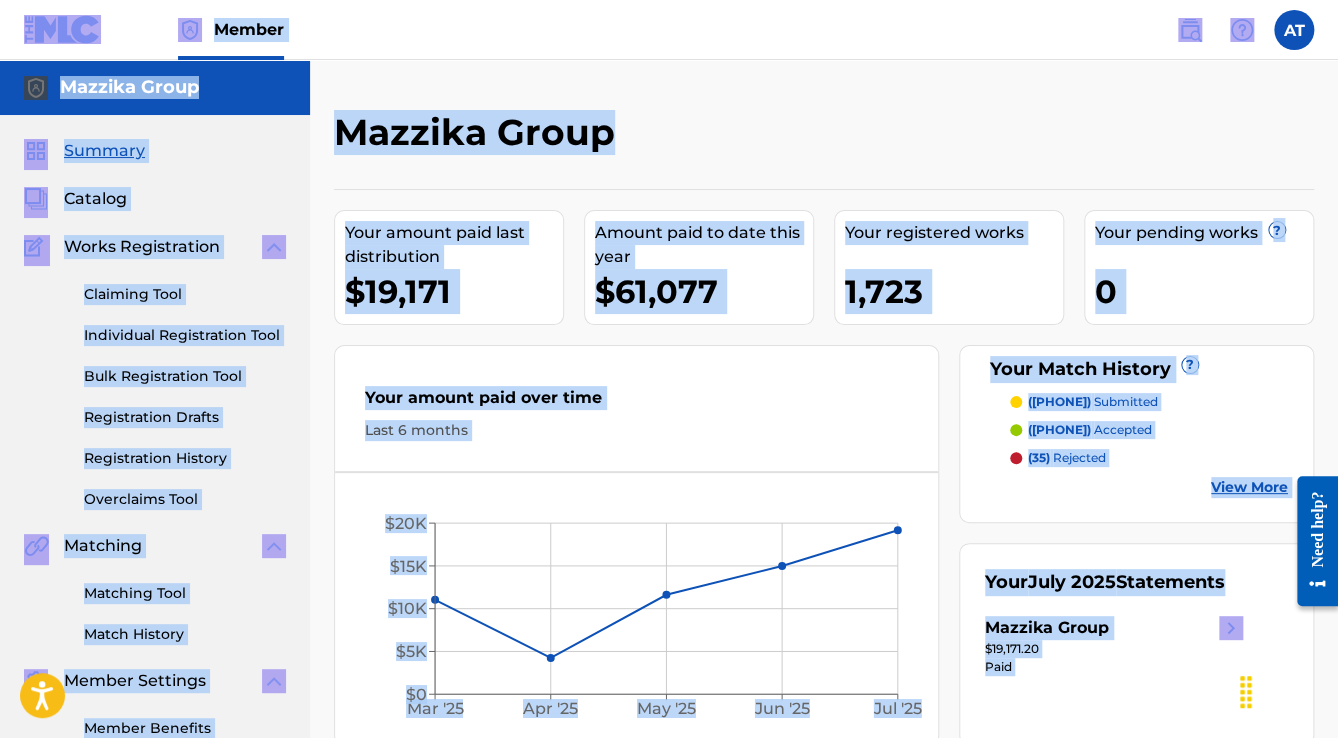 scroll, scrollTop: 121, scrollLeft: 0, axis: vertical 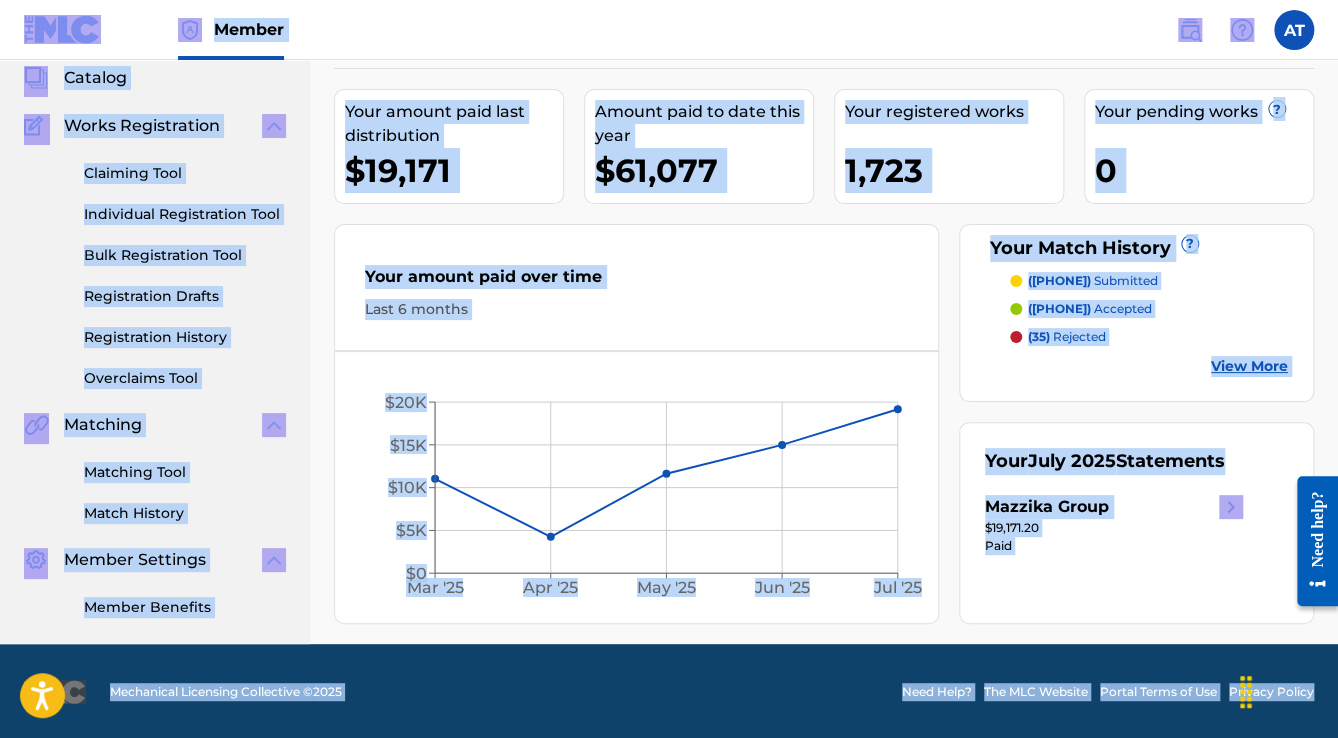 drag, startPoint x: 3, startPoint y: 24, endPoint x: 1317, endPoint y: 769, distance: 1510.5035 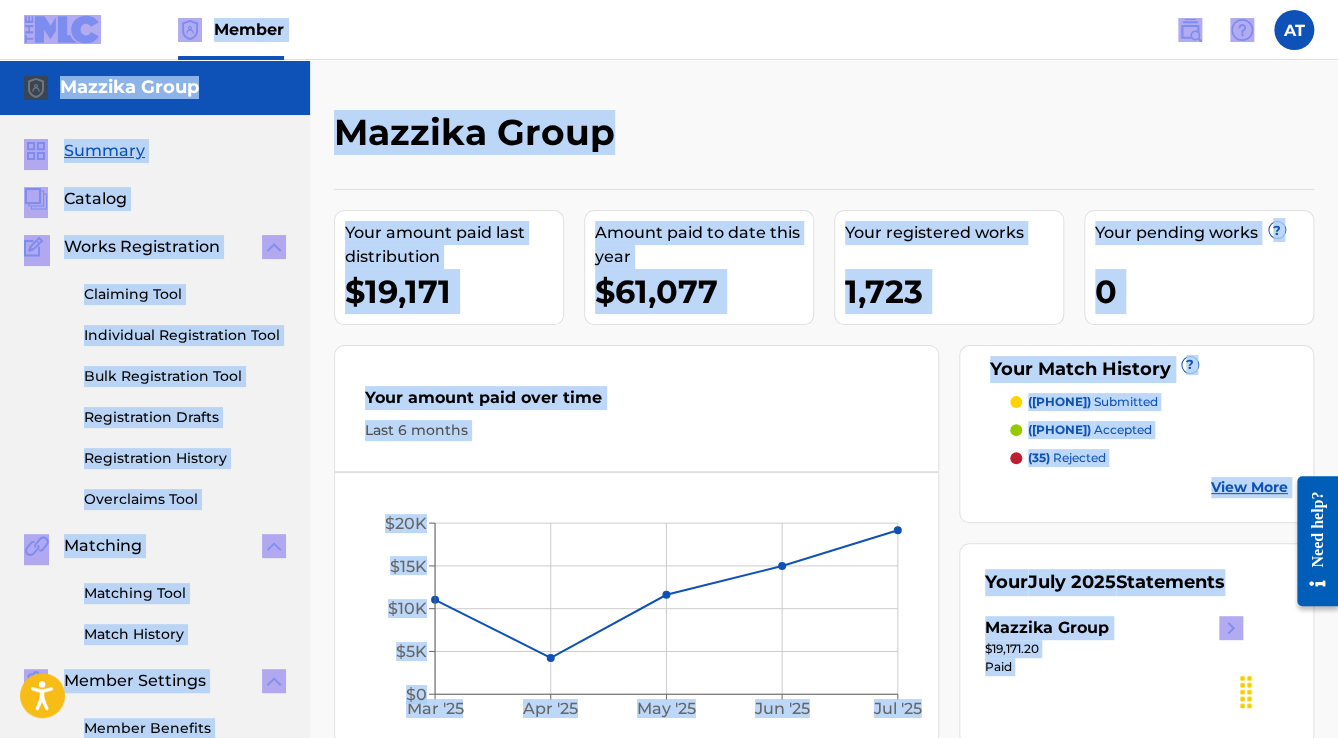 click on "Member AT AT [NAME] [NAME] [EMAIL] Profile Log out" at bounding box center (669, 30) 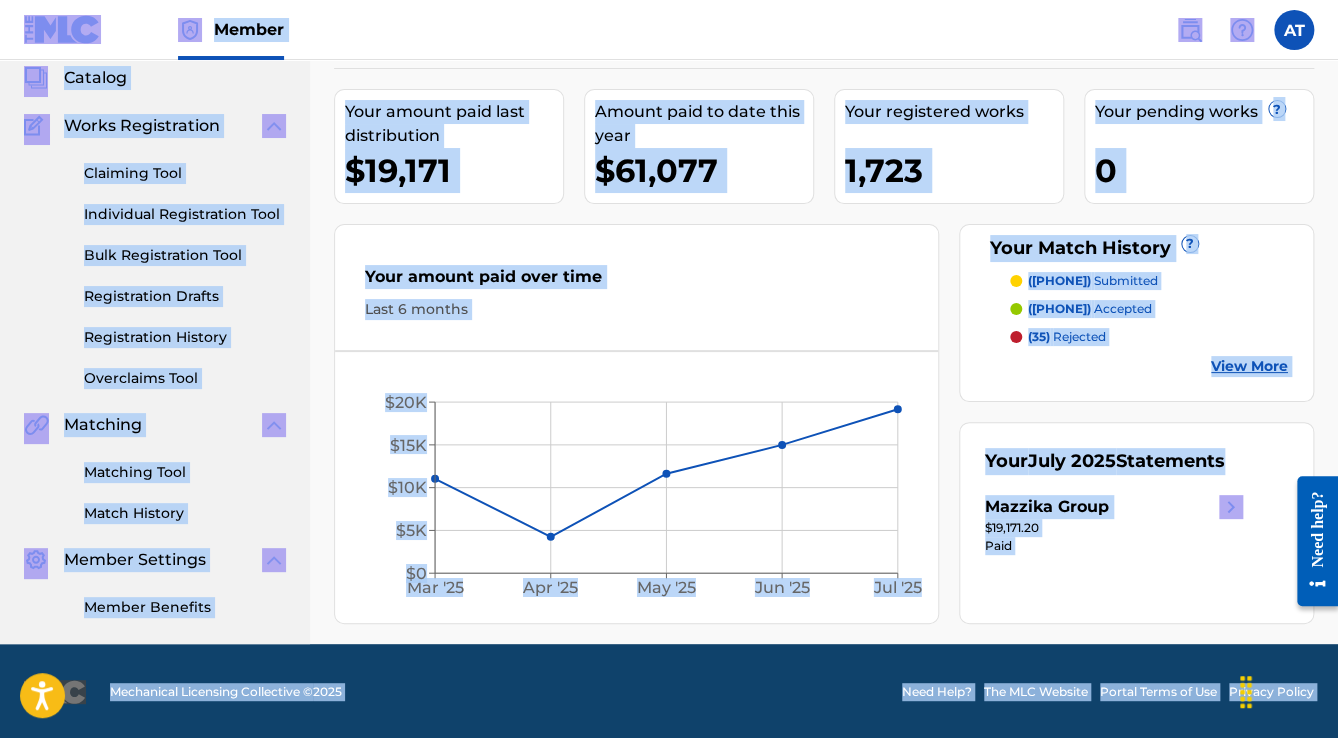 scroll, scrollTop: 0, scrollLeft: 0, axis: both 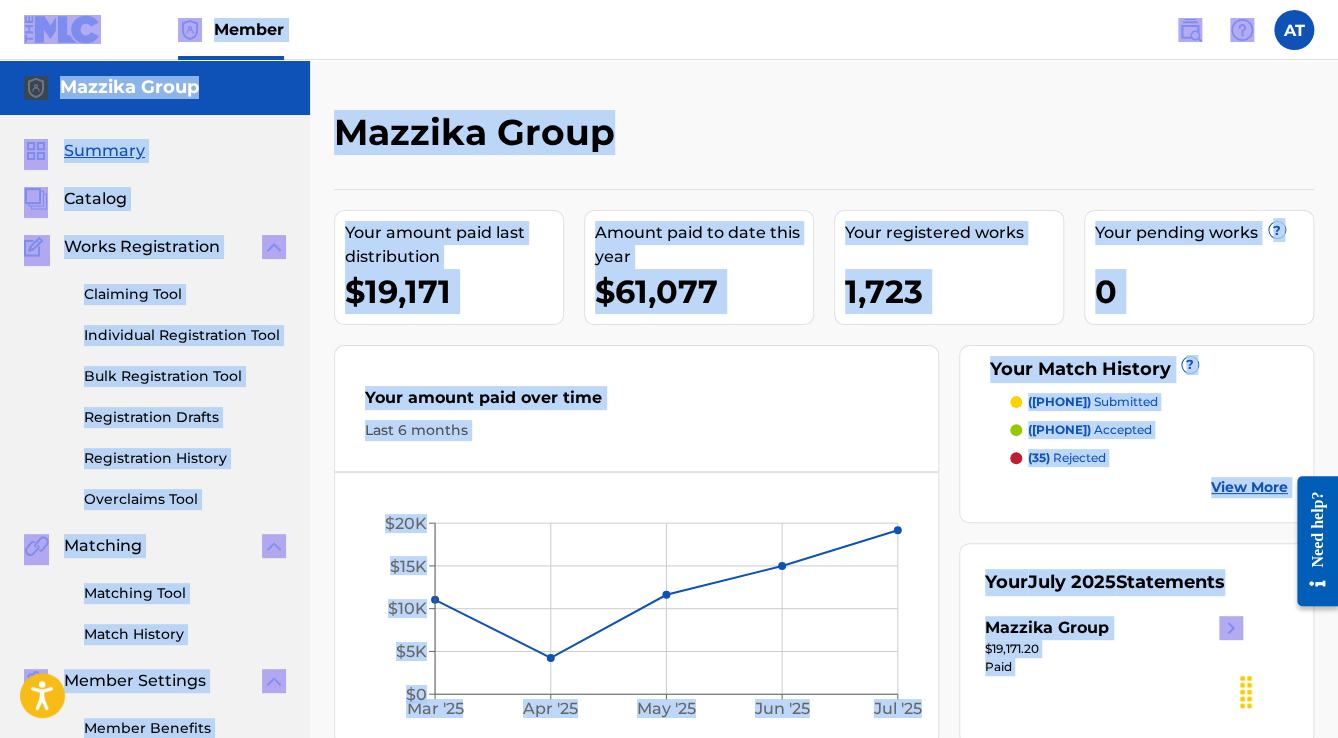 click on "Member AT AT [NAME] [NAME] [EMAIL] Profile Log out" at bounding box center [669, 30] 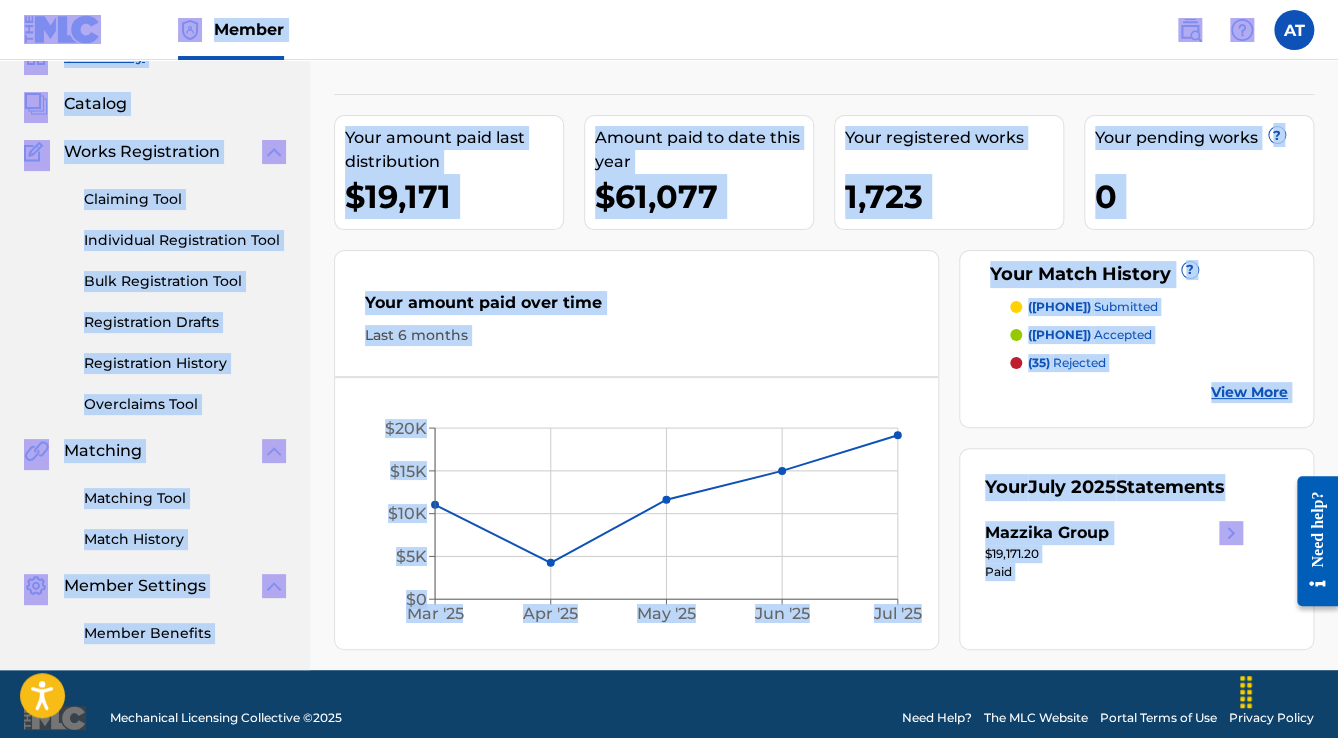 scroll, scrollTop: 121, scrollLeft: 0, axis: vertical 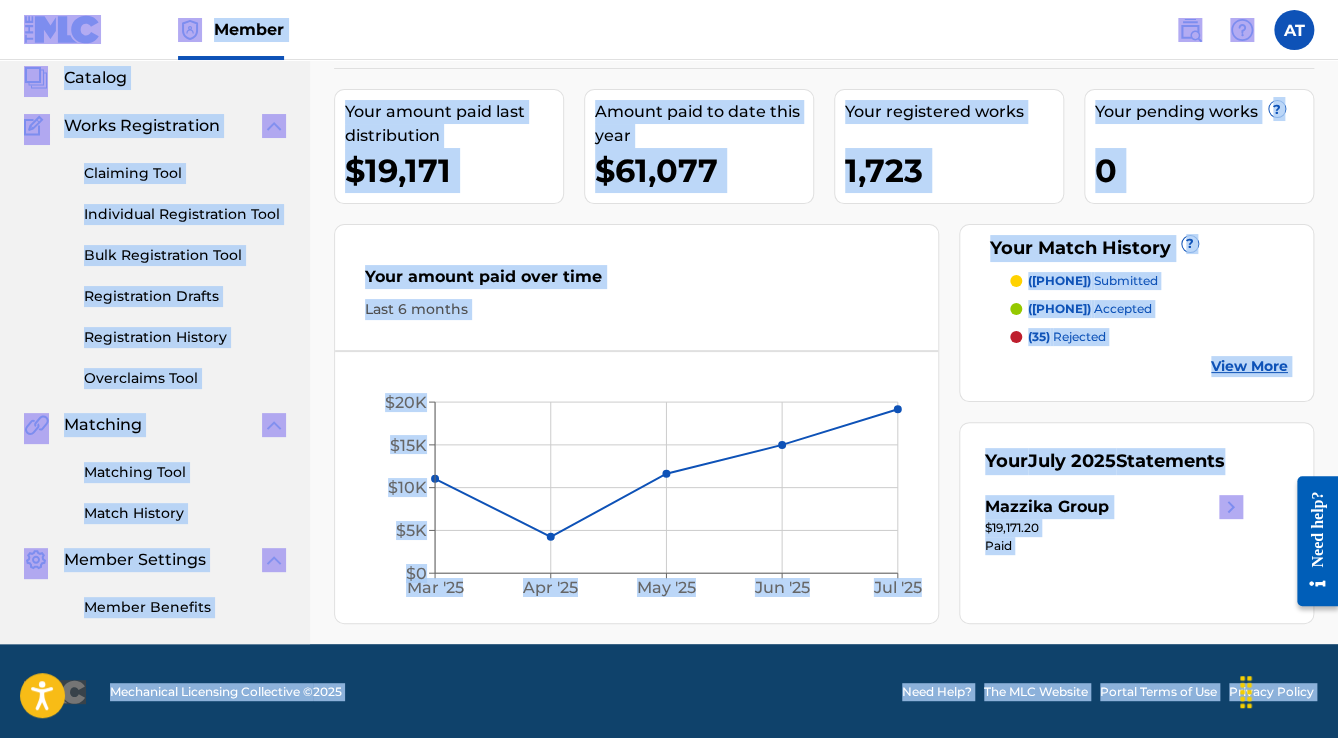 drag, startPoint x: 15, startPoint y: 30, endPoint x: 1255, endPoint y: 716, distance: 1417.1083 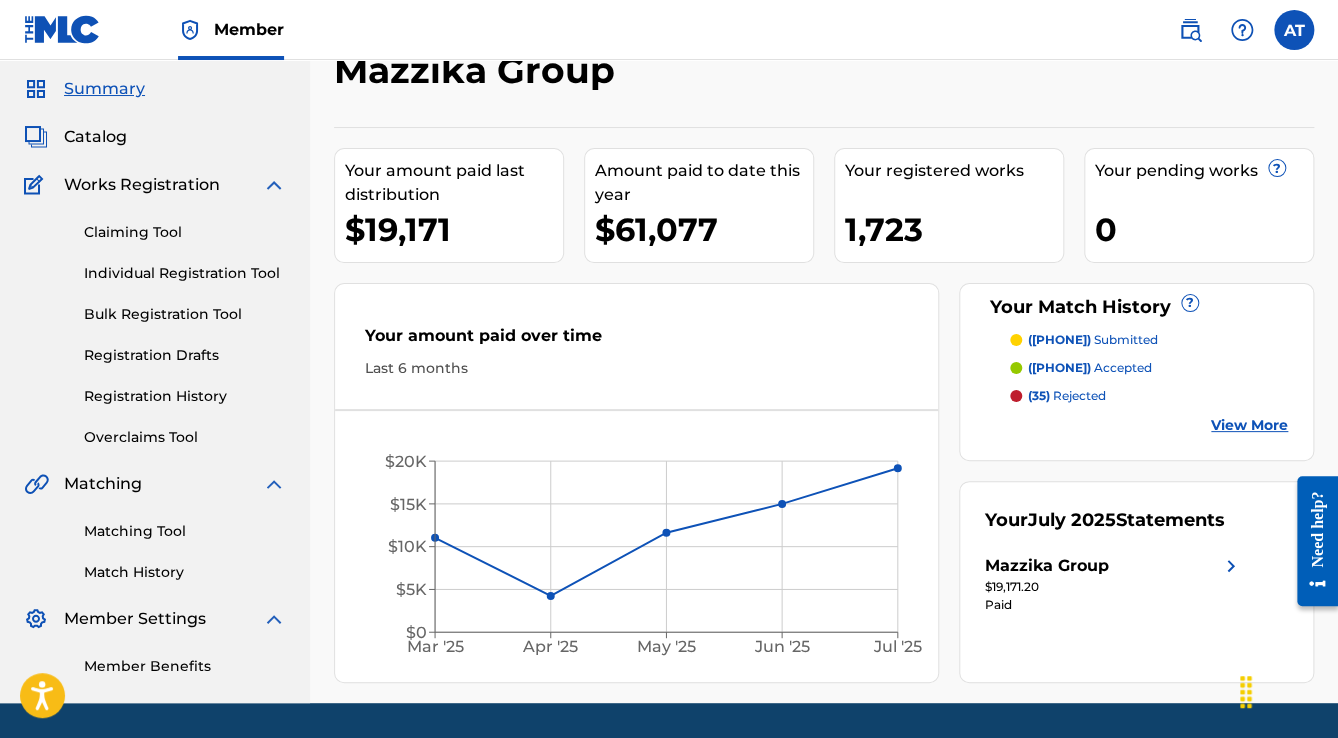 scroll, scrollTop: 0, scrollLeft: 0, axis: both 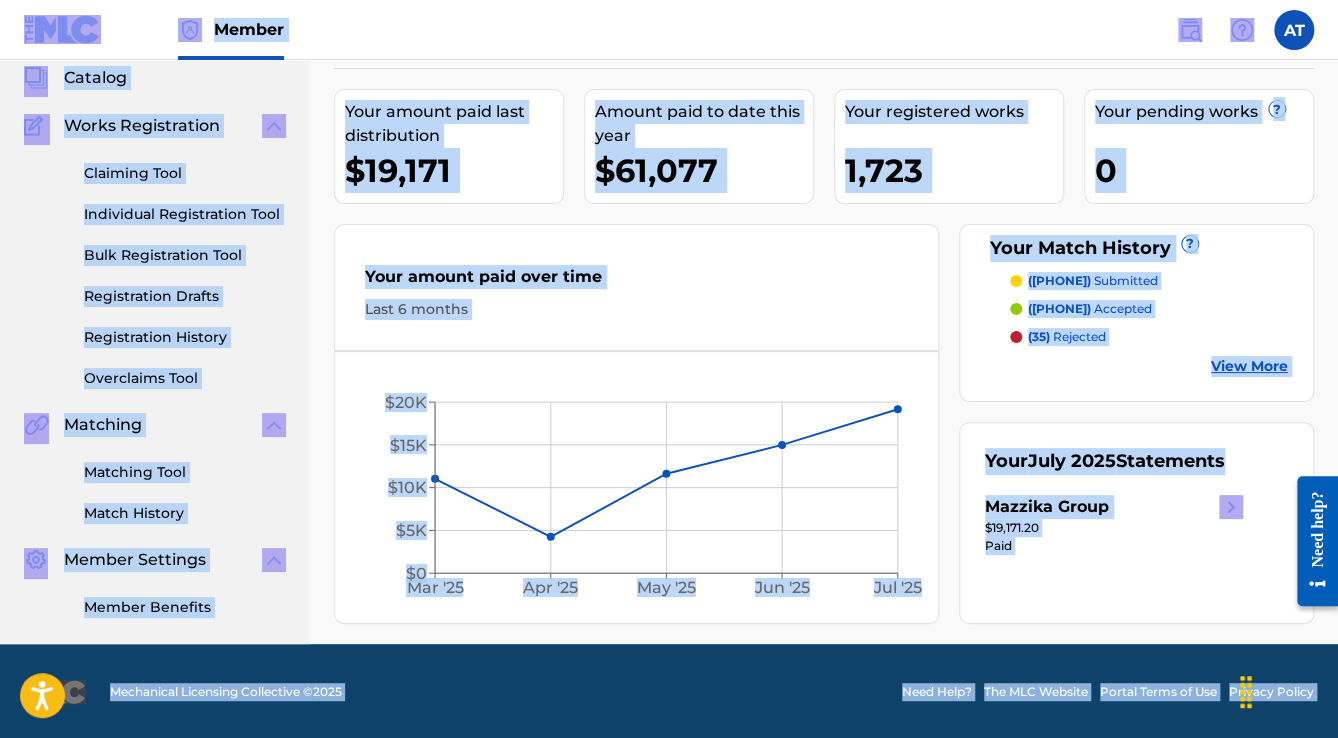 drag, startPoint x: 7, startPoint y: 32, endPoint x: 1260, endPoint y: 685, distance: 1412.9465 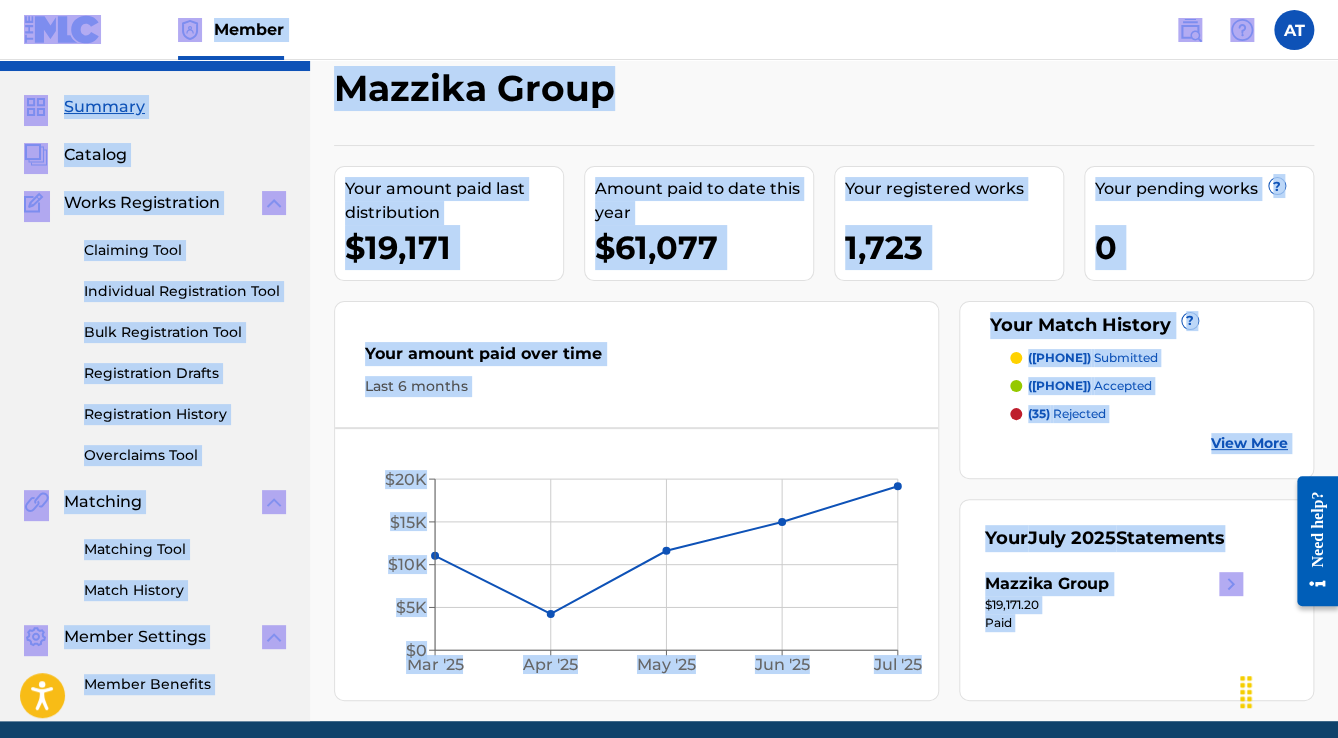 scroll, scrollTop: 121, scrollLeft: 0, axis: vertical 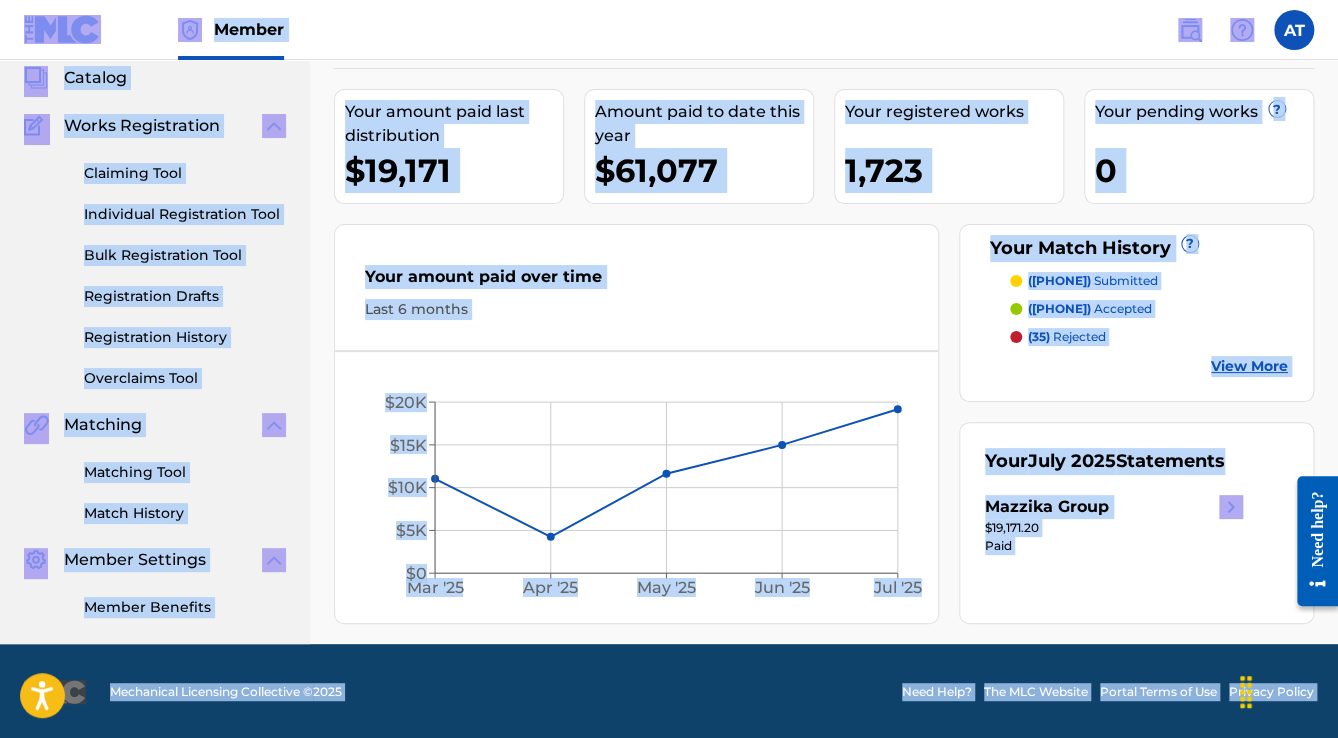 click on "Member AT AT [NAME] [NAME] [EMAIL] Profile Log out" at bounding box center (669, 30) 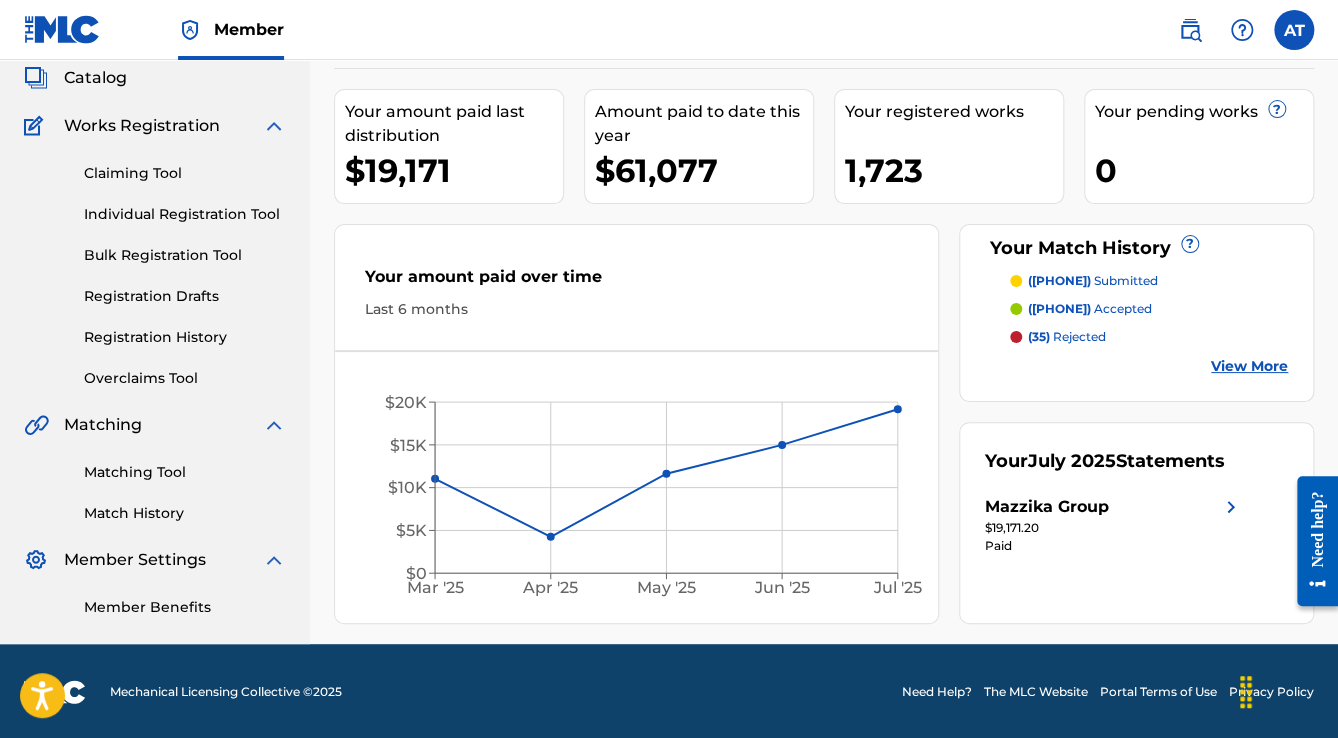 click on "Catalog" at bounding box center [95, 78] 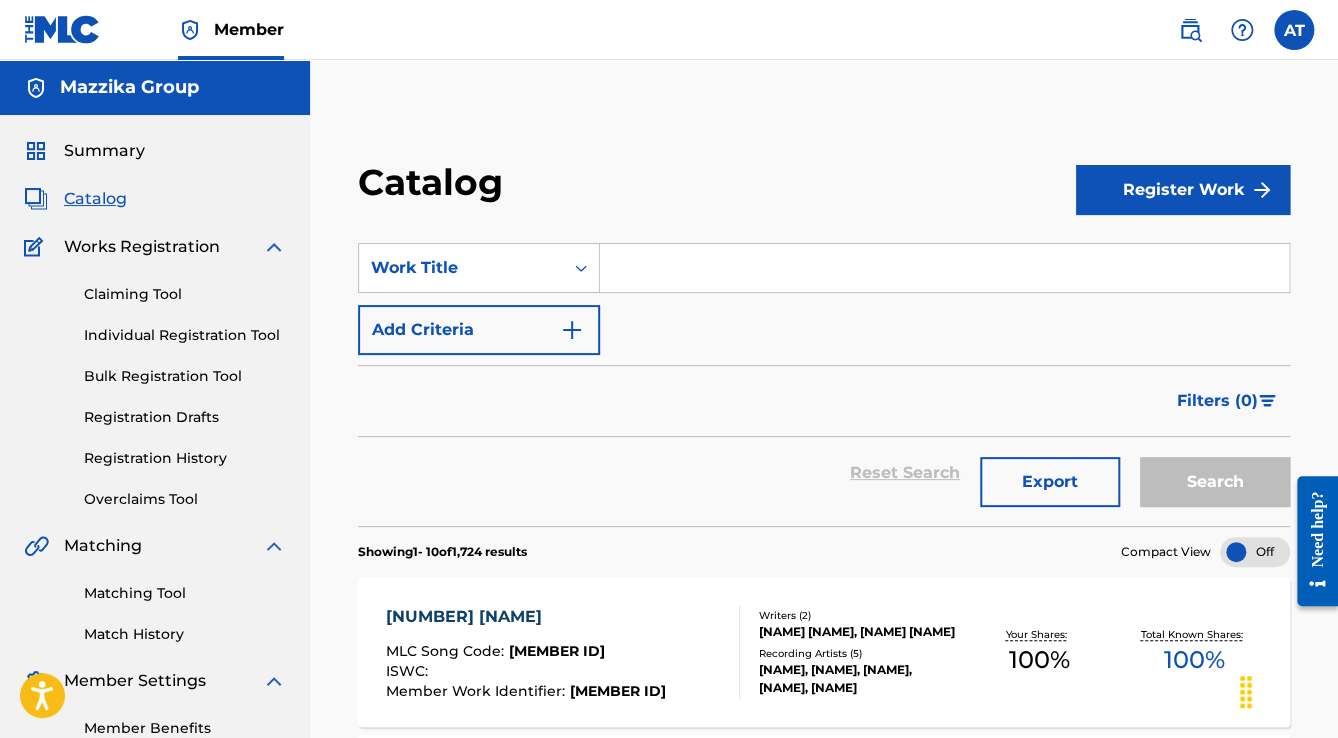 click at bounding box center [944, 268] 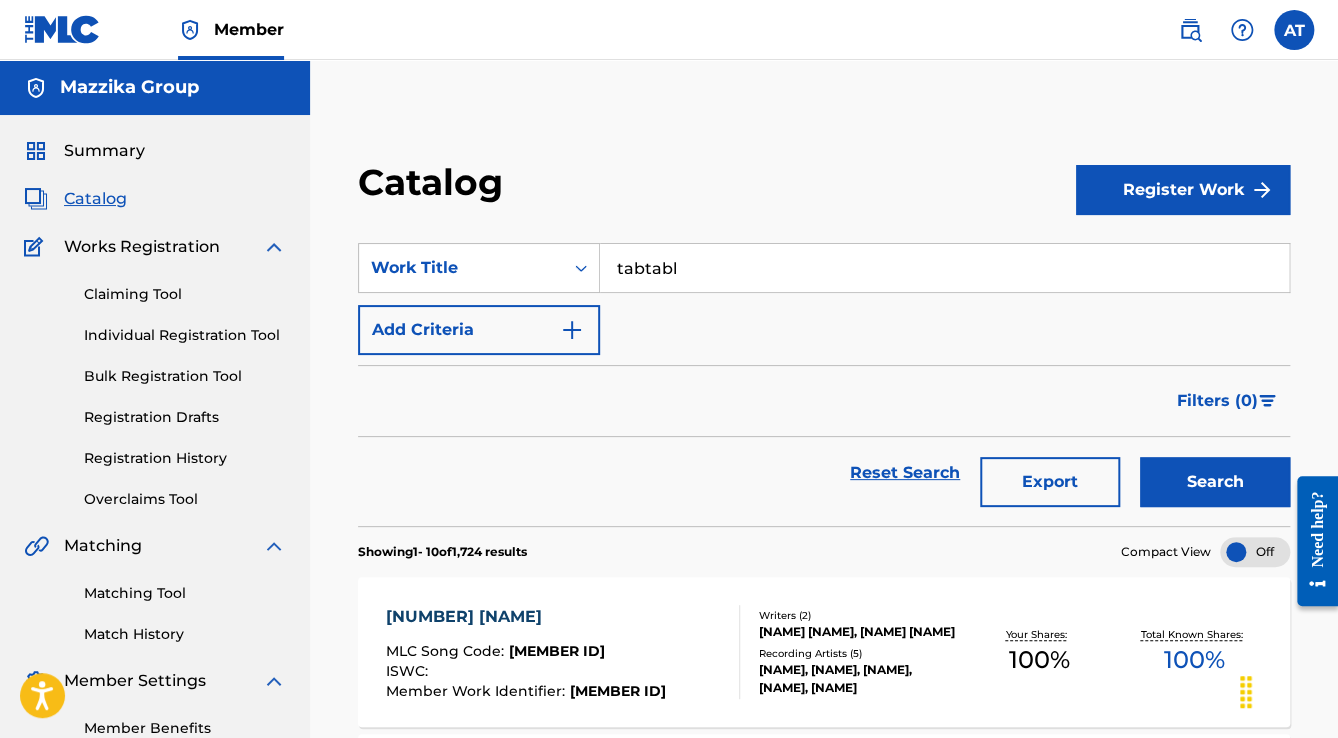 type on "[NAME] FROM [NAME] [NAME] [NAME]" 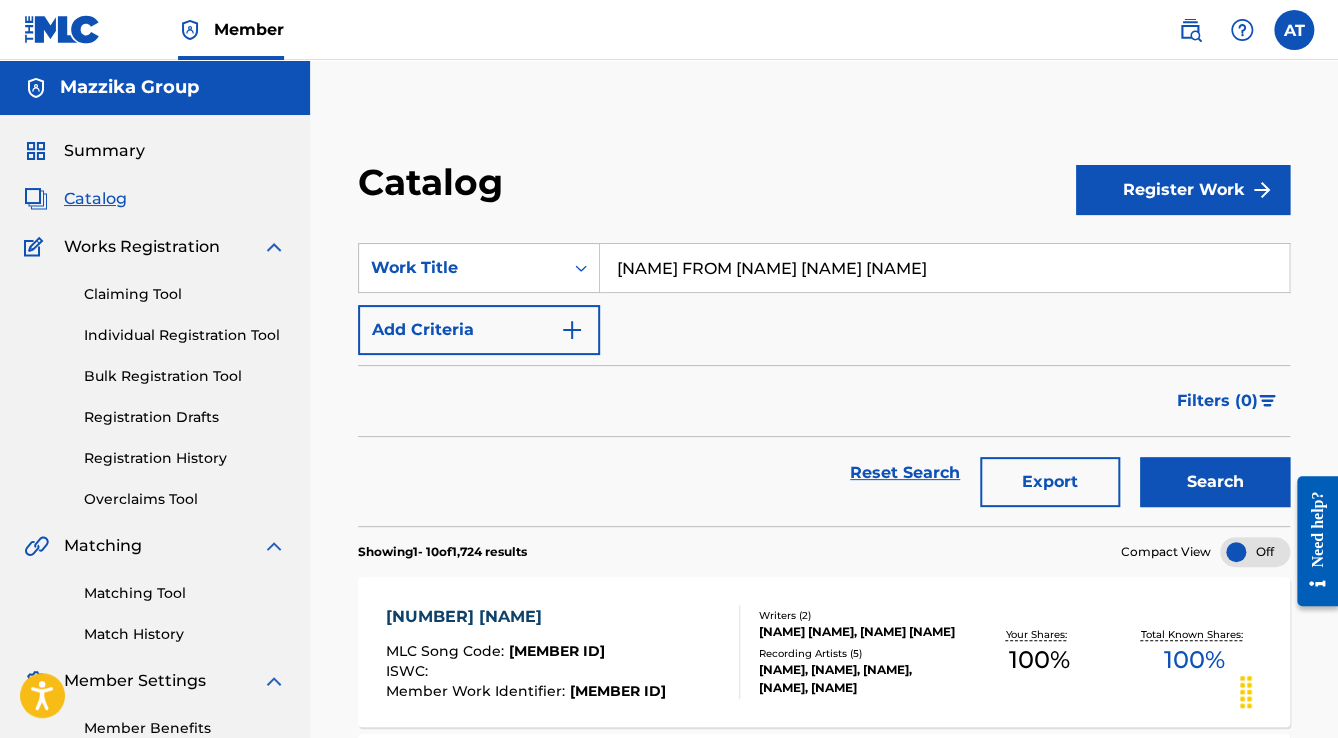click on "Search" at bounding box center (1215, 482) 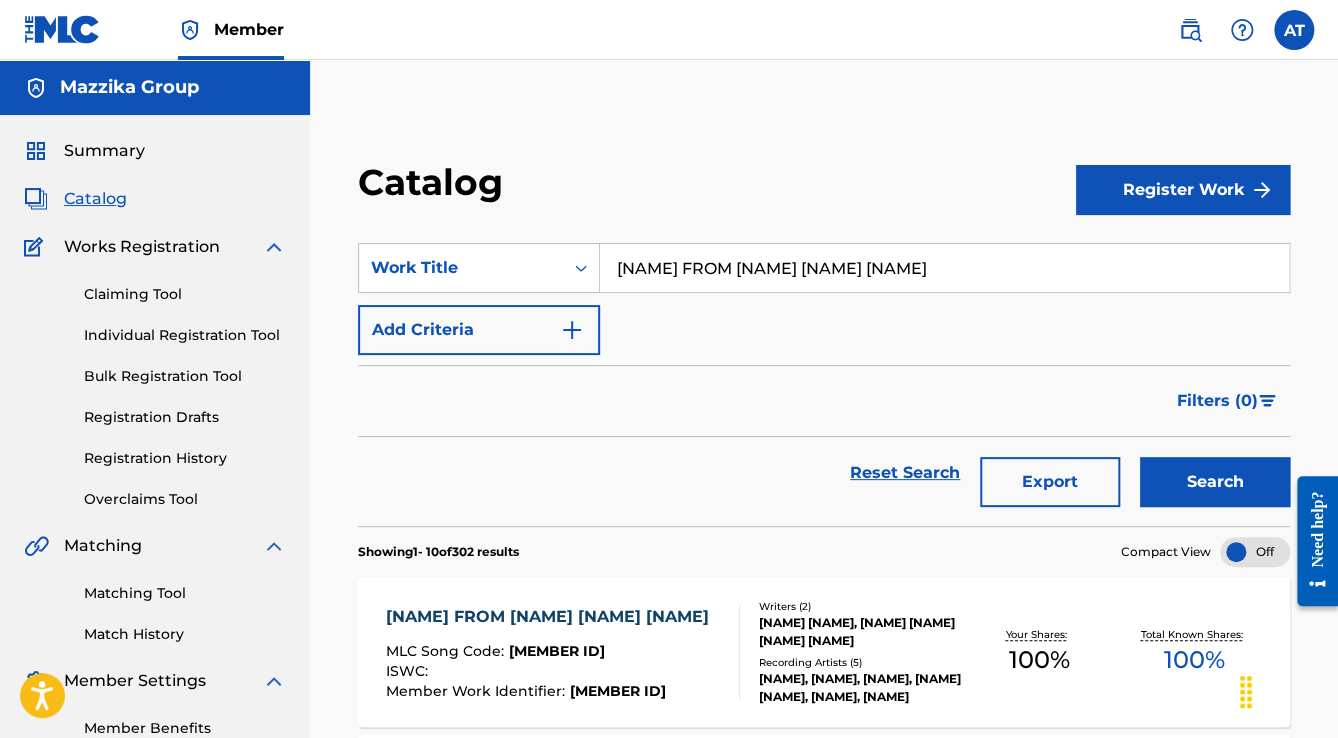 click on "[NAME] FROM [NAME] [NAME] [NAME]" at bounding box center [552, 617] 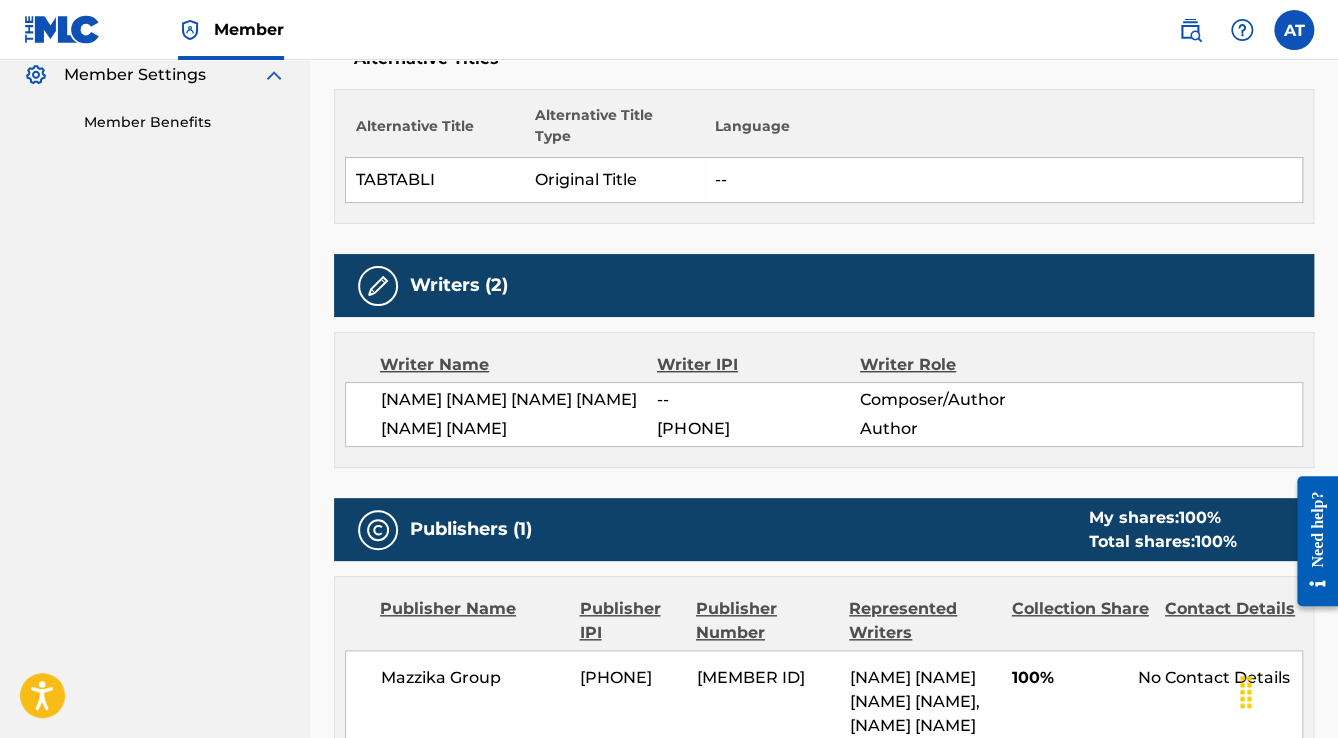 scroll, scrollTop: 720, scrollLeft: 0, axis: vertical 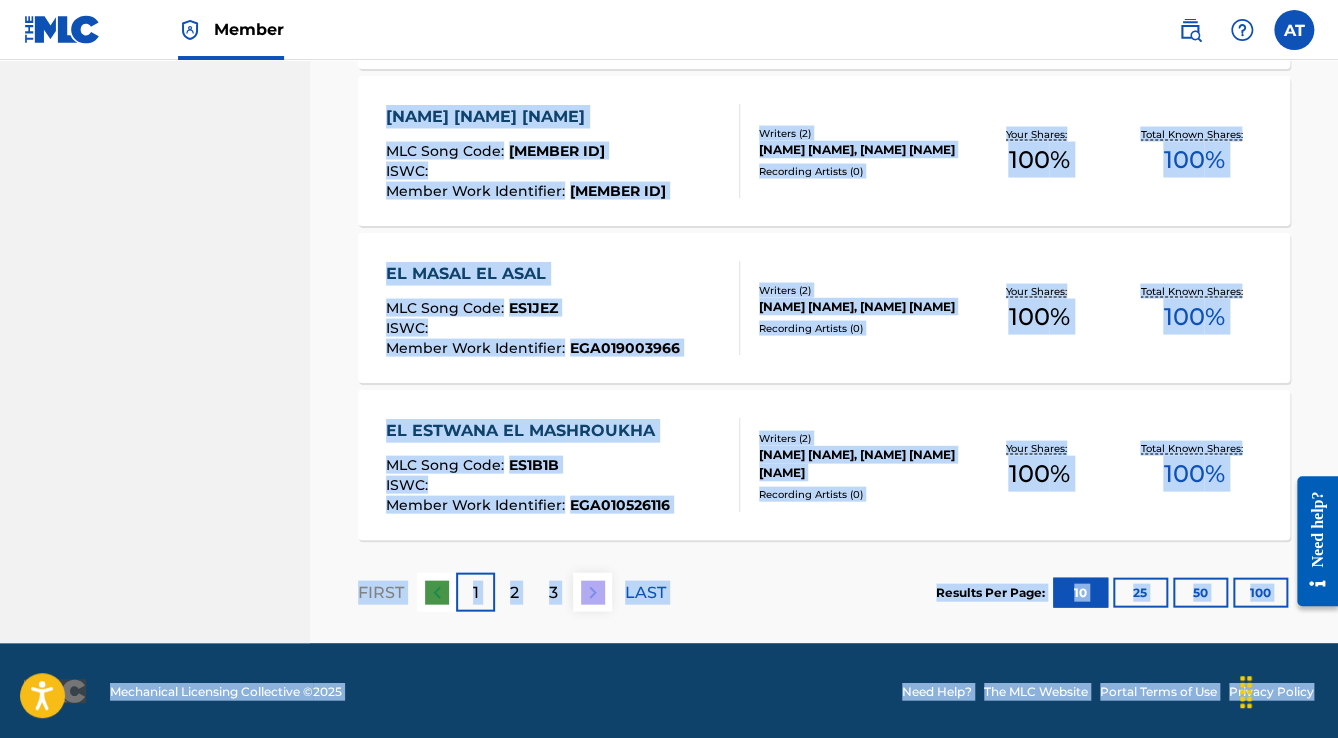 drag, startPoint x: 360, startPoint y: 190, endPoint x: 1343, endPoint y: 704, distance: 1109.2723 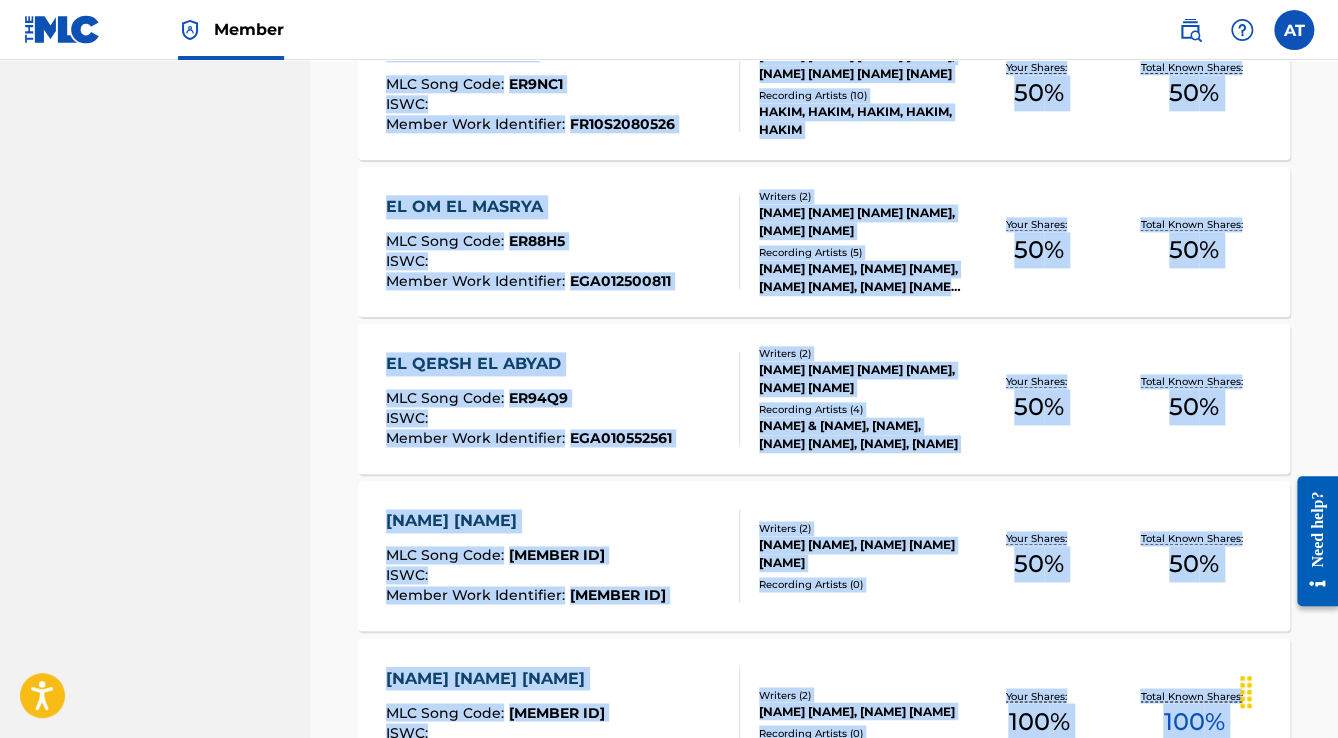 scroll, scrollTop: 720, scrollLeft: 0, axis: vertical 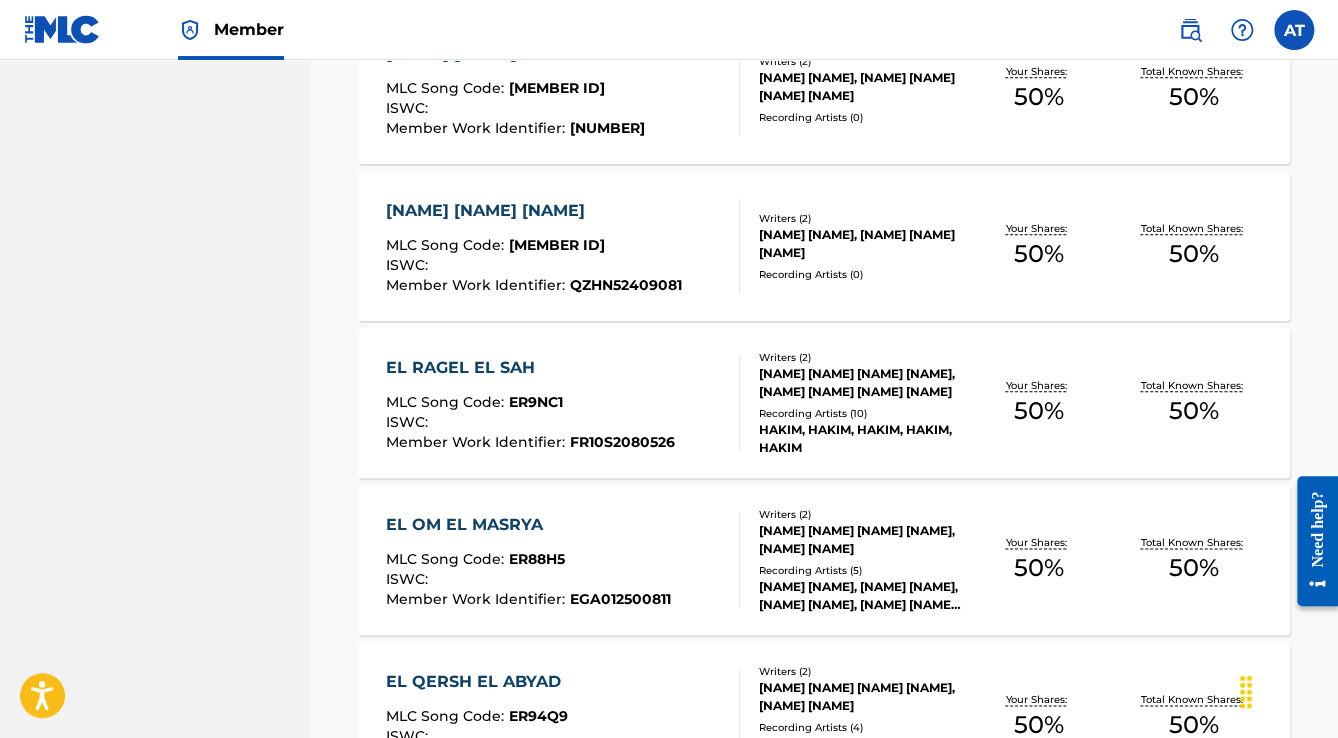 click on "Mazzika Group Summary Catalog Works Registration Claiming Tool Individual Registration Tool Bulk Registration Tool Registration Drafts Registration History Overclaims Tool Matching Matching Tool Match History Member Settings Member Benefits" at bounding box center (155, 431) 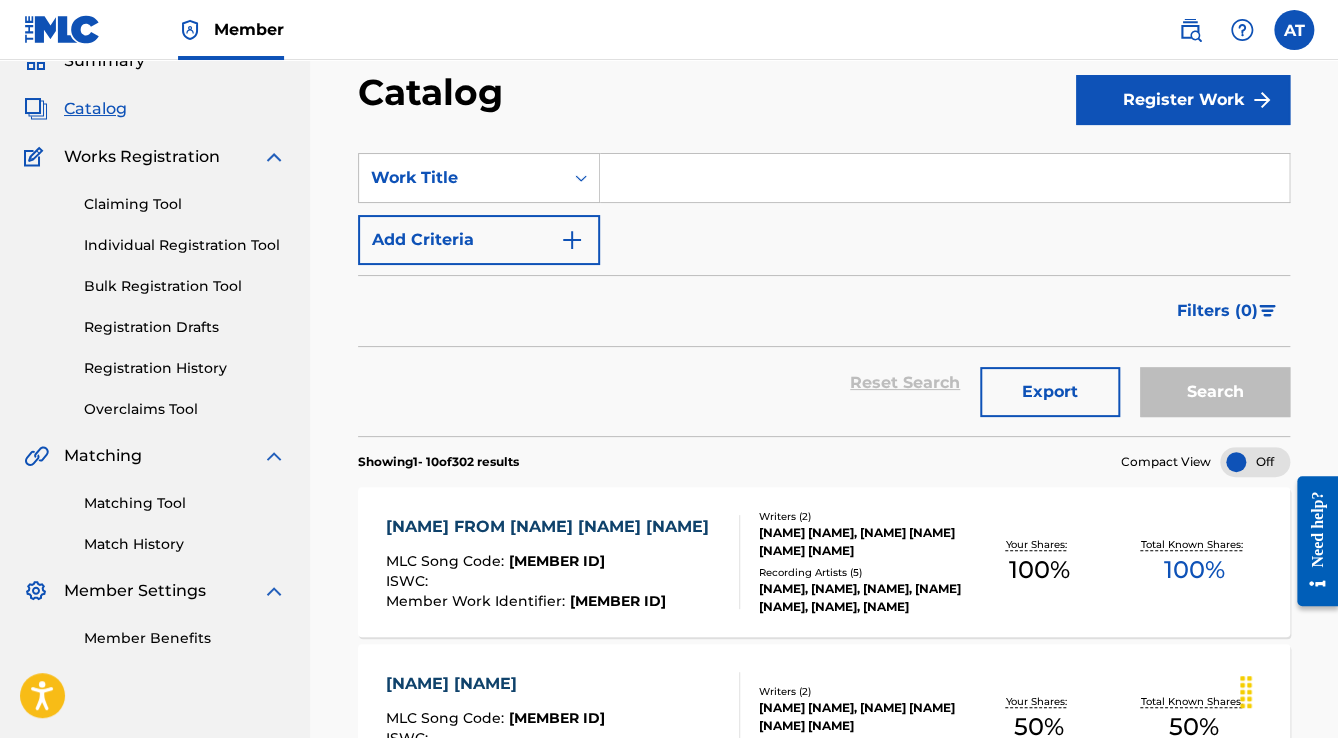 scroll, scrollTop: 0, scrollLeft: 0, axis: both 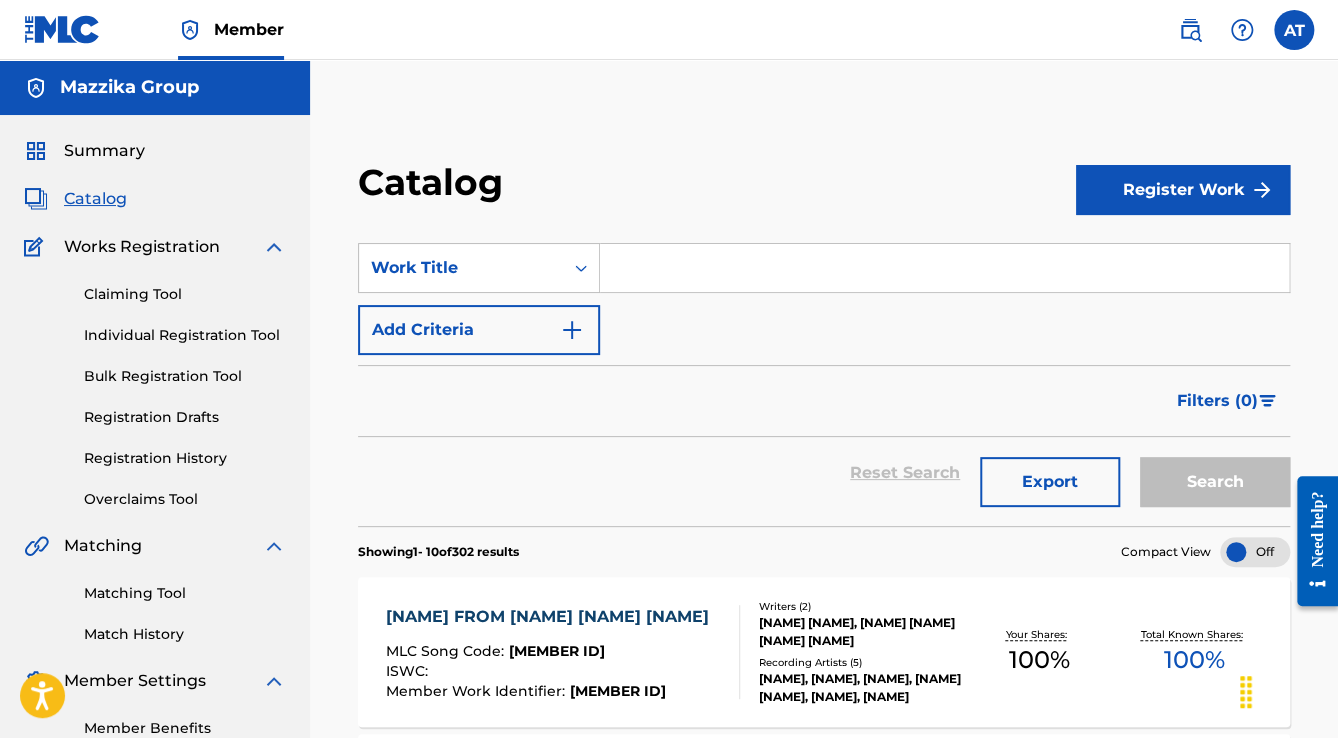 click on "Add Criteria" at bounding box center [479, 330] 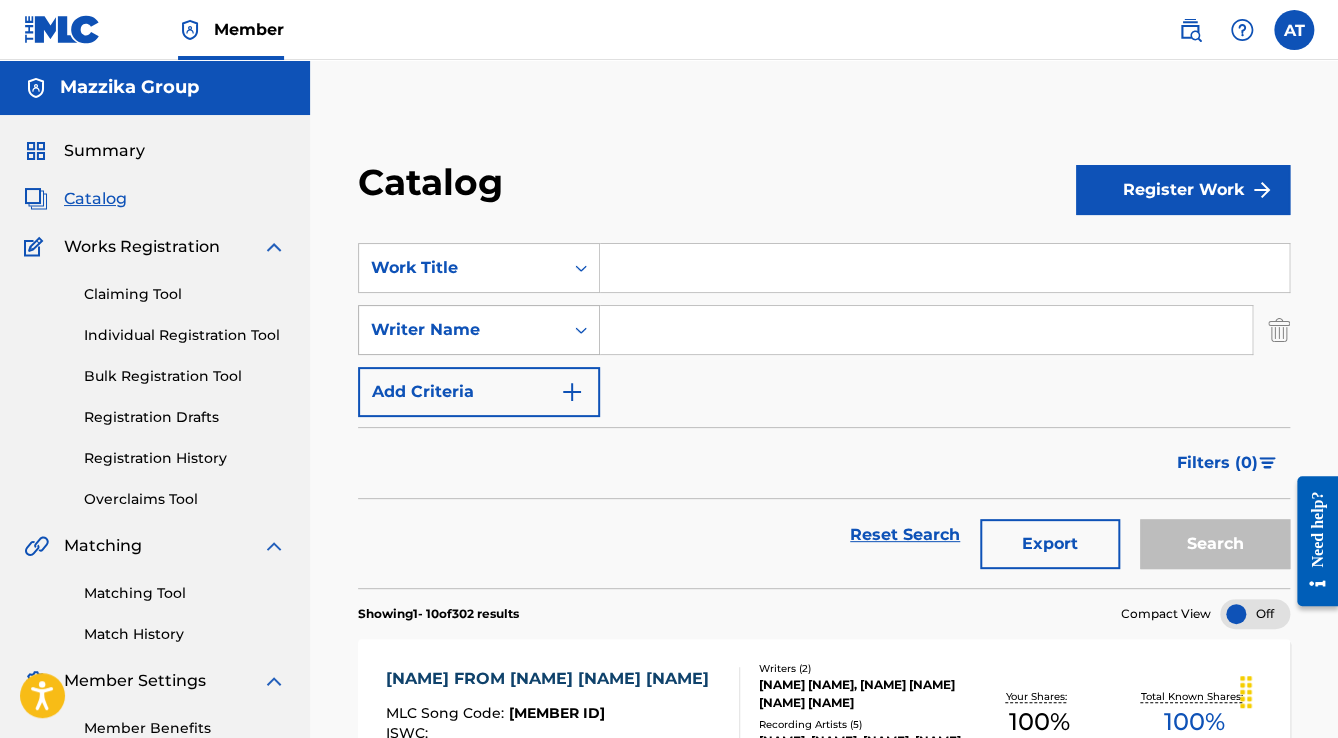 click at bounding box center (581, 330) 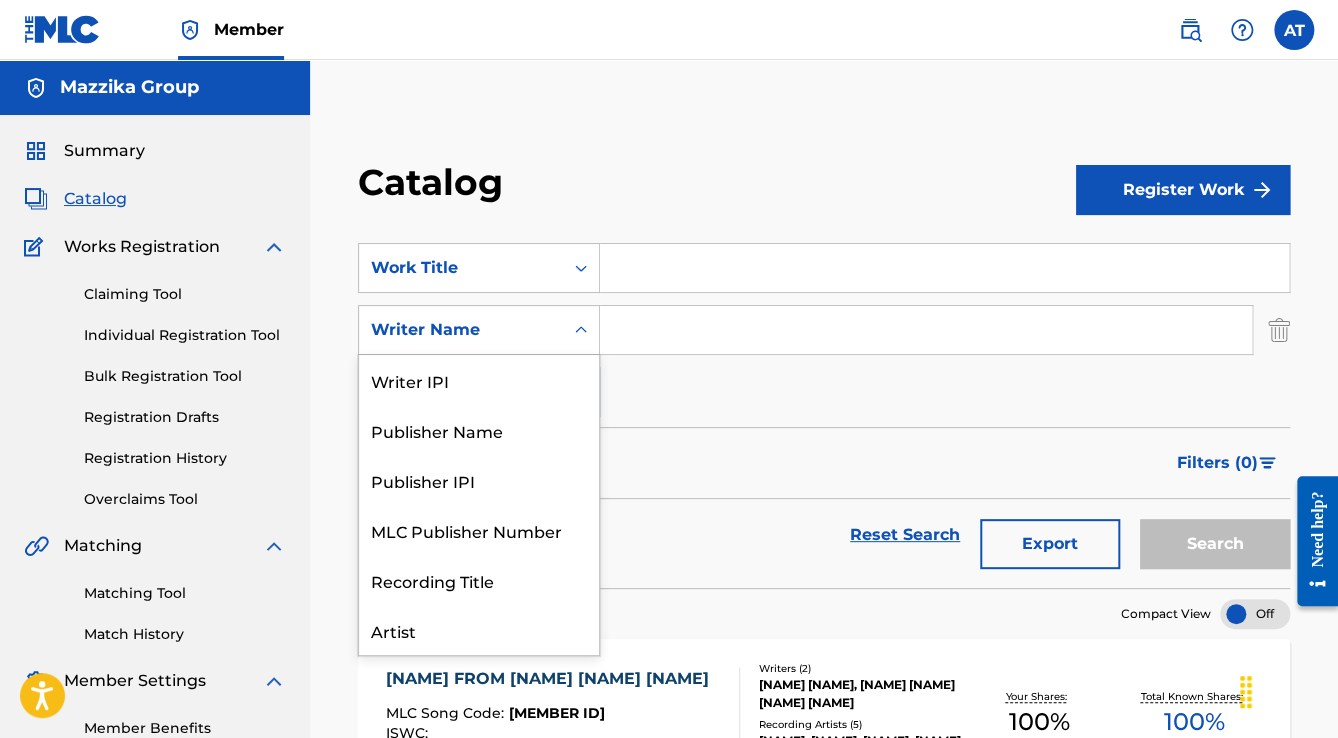 scroll, scrollTop: 100, scrollLeft: 0, axis: vertical 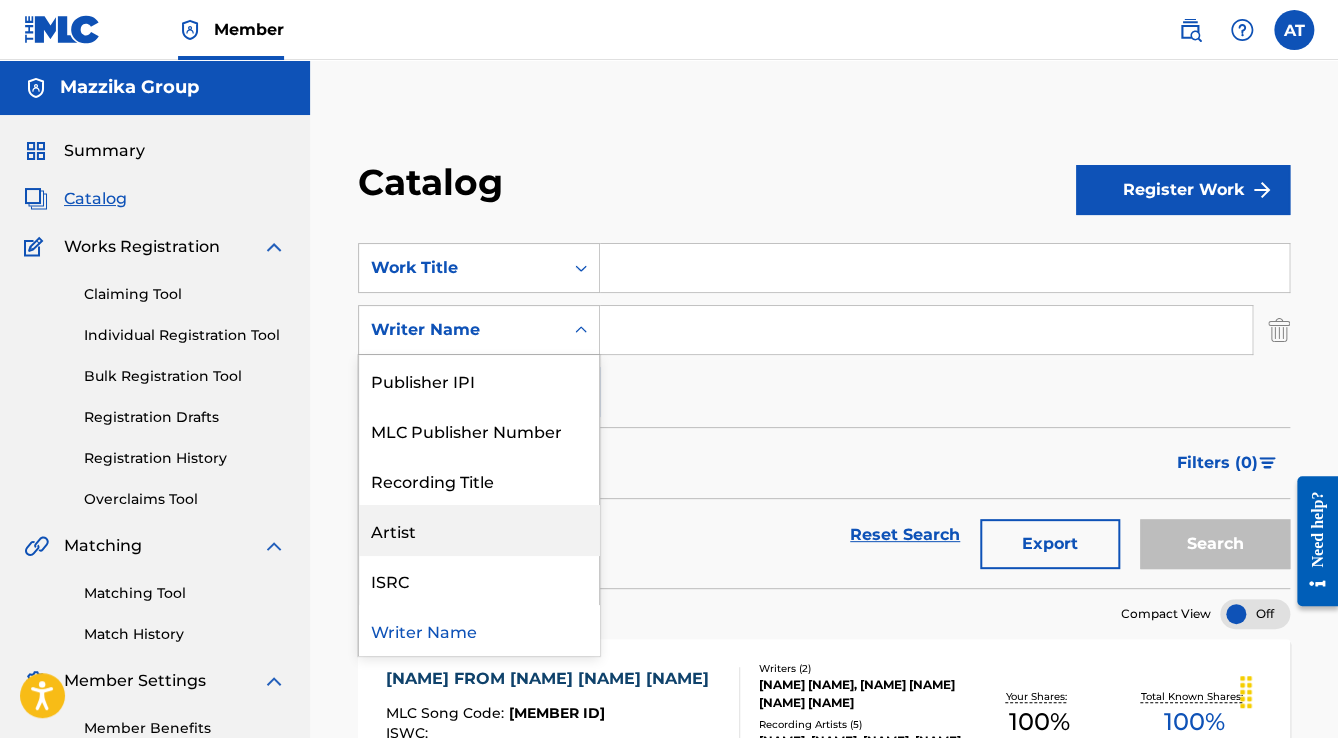 click on "Artist" at bounding box center [479, 530] 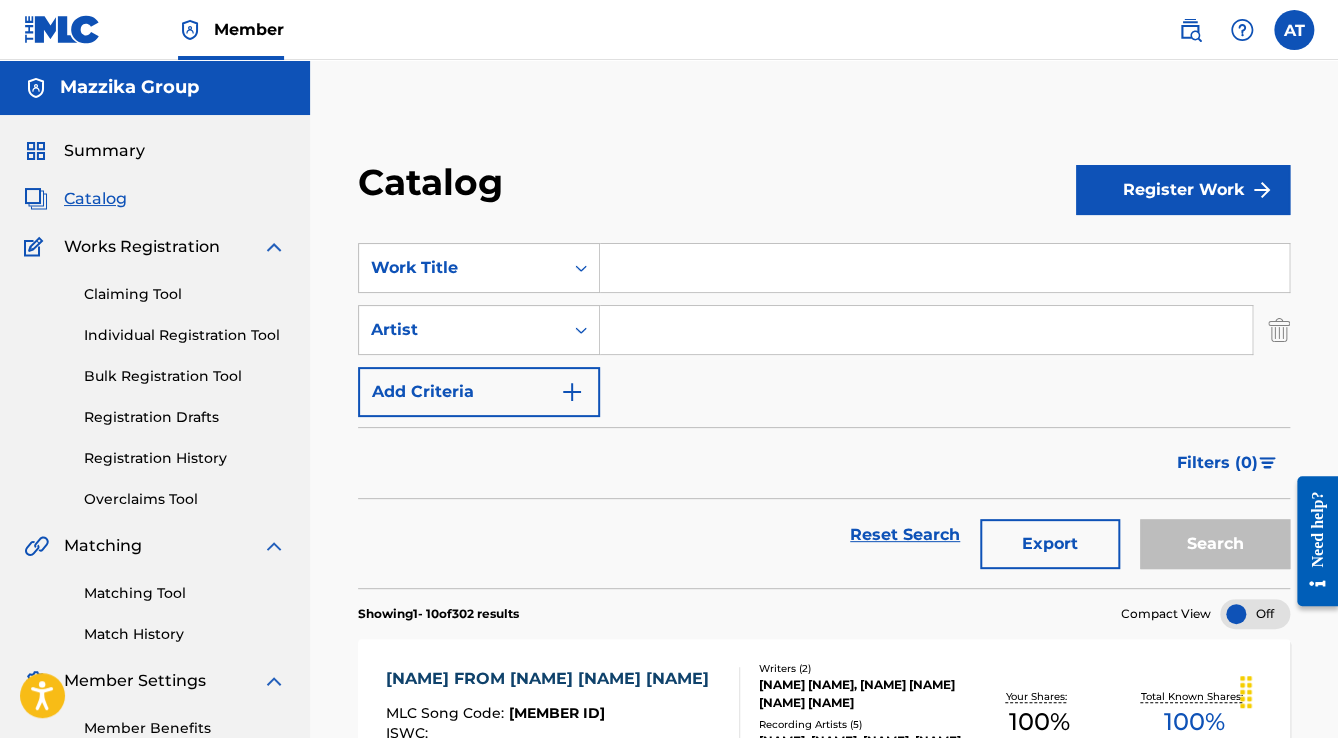 click at bounding box center [926, 330] 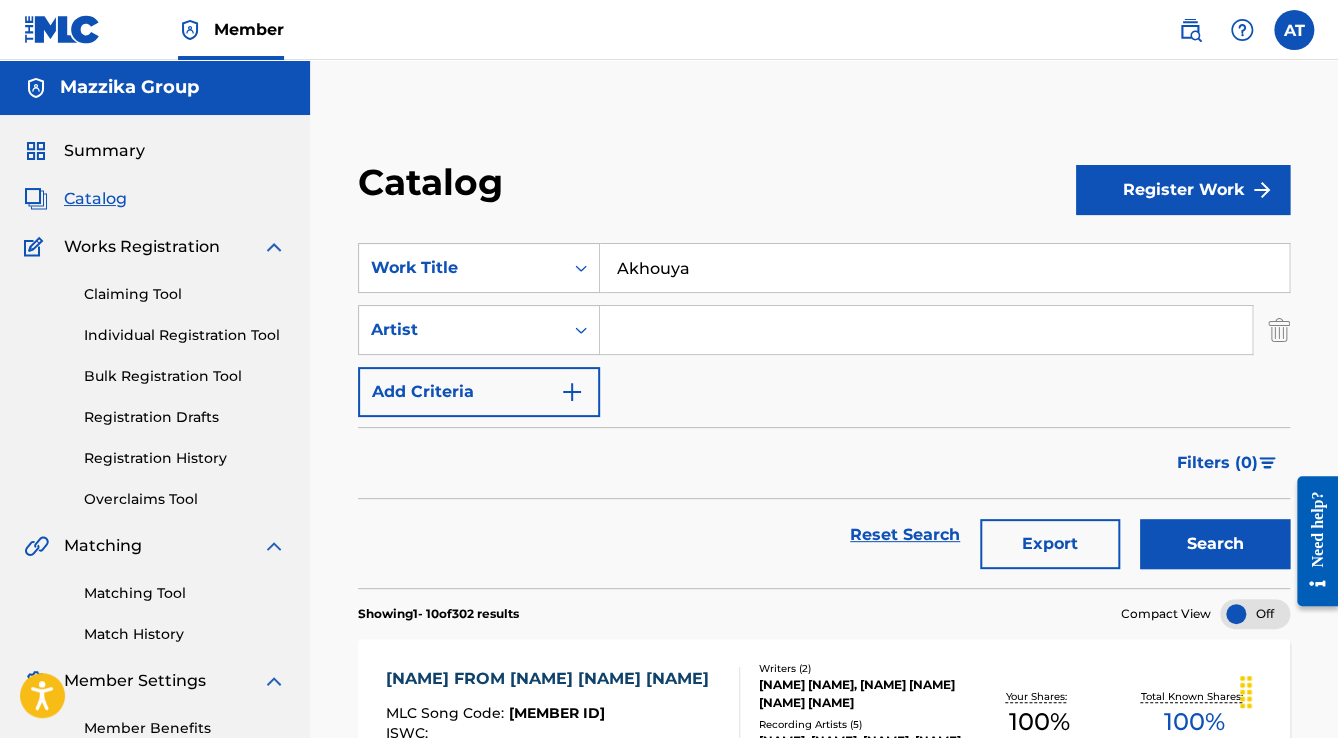 type on "Akhouya" 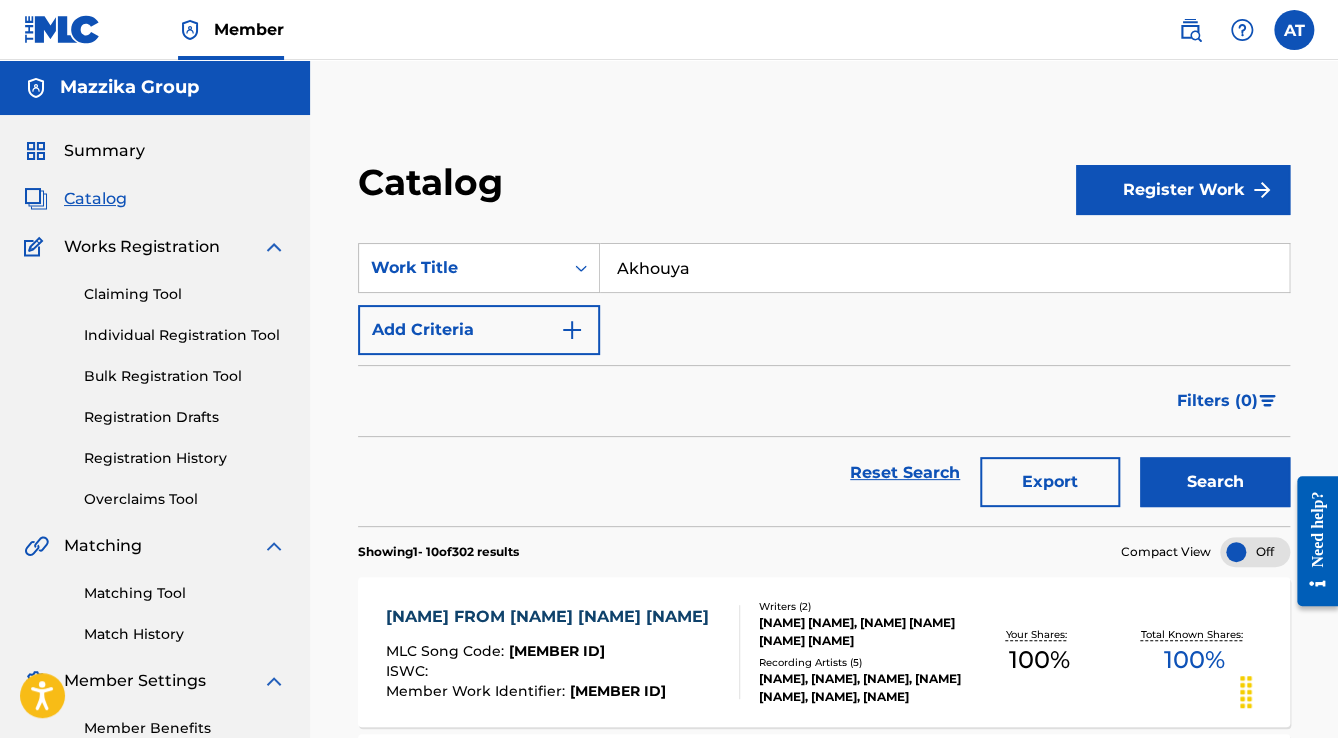 click on "Search" at bounding box center [1215, 482] 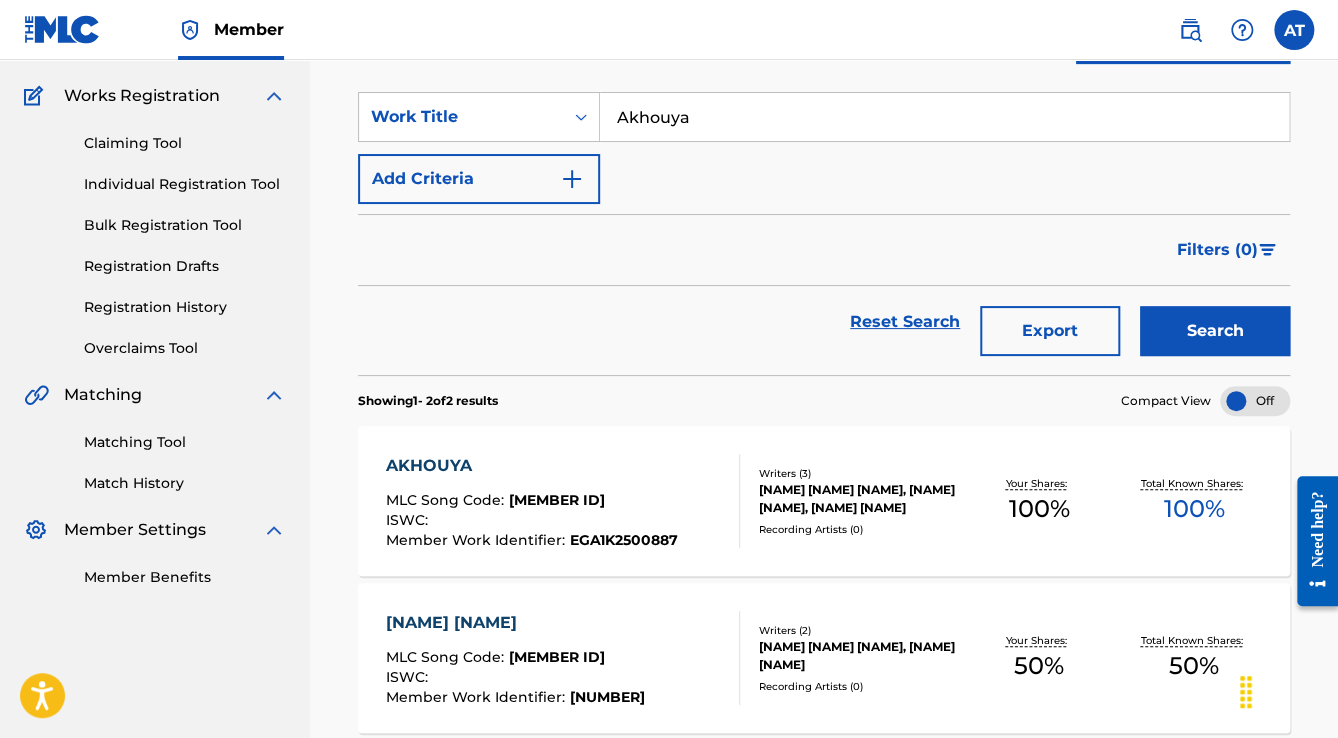 scroll, scrollTop: 160, scrollLeft: 0, axis: vertical 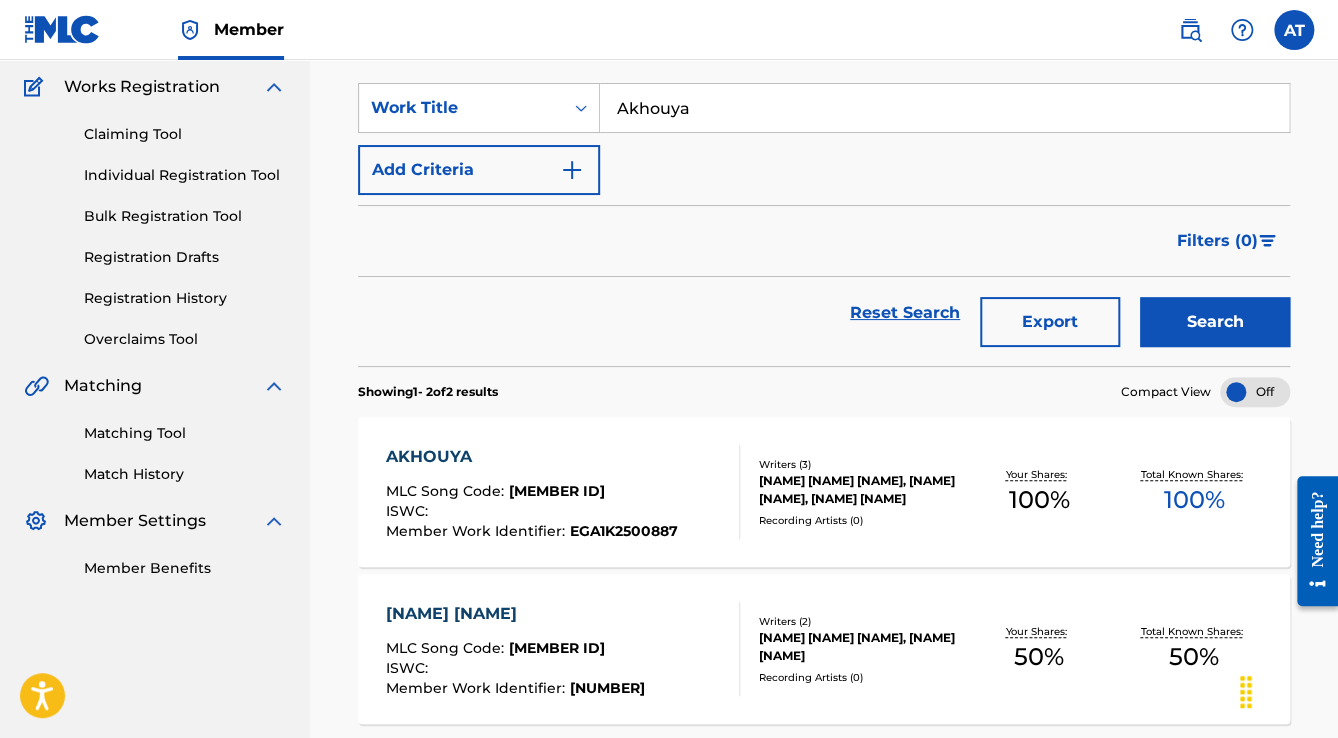 drag, startPoint x: 705, startPoint y: 522, endPoint x: 722, endPoint y: 436, distance: 87.66413 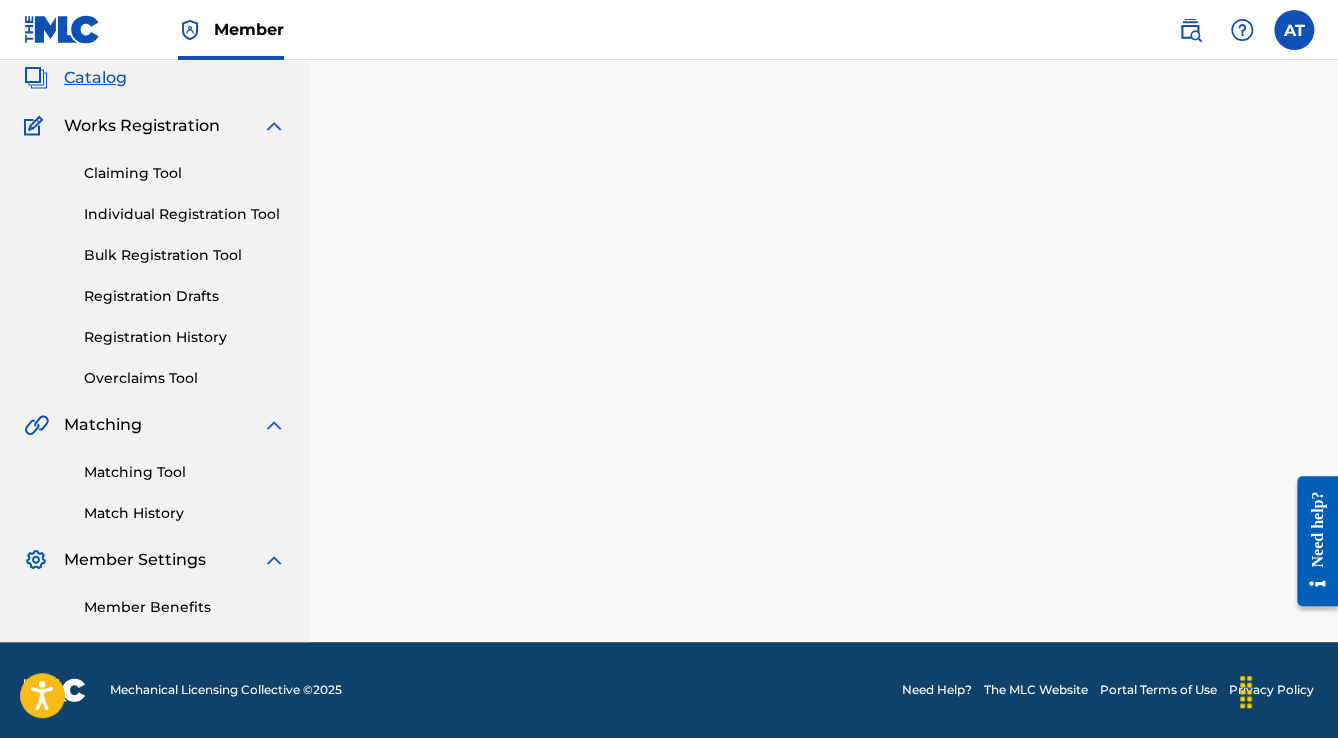 scroll, scrollTop: 0, scrollLeft: 0, axis: both 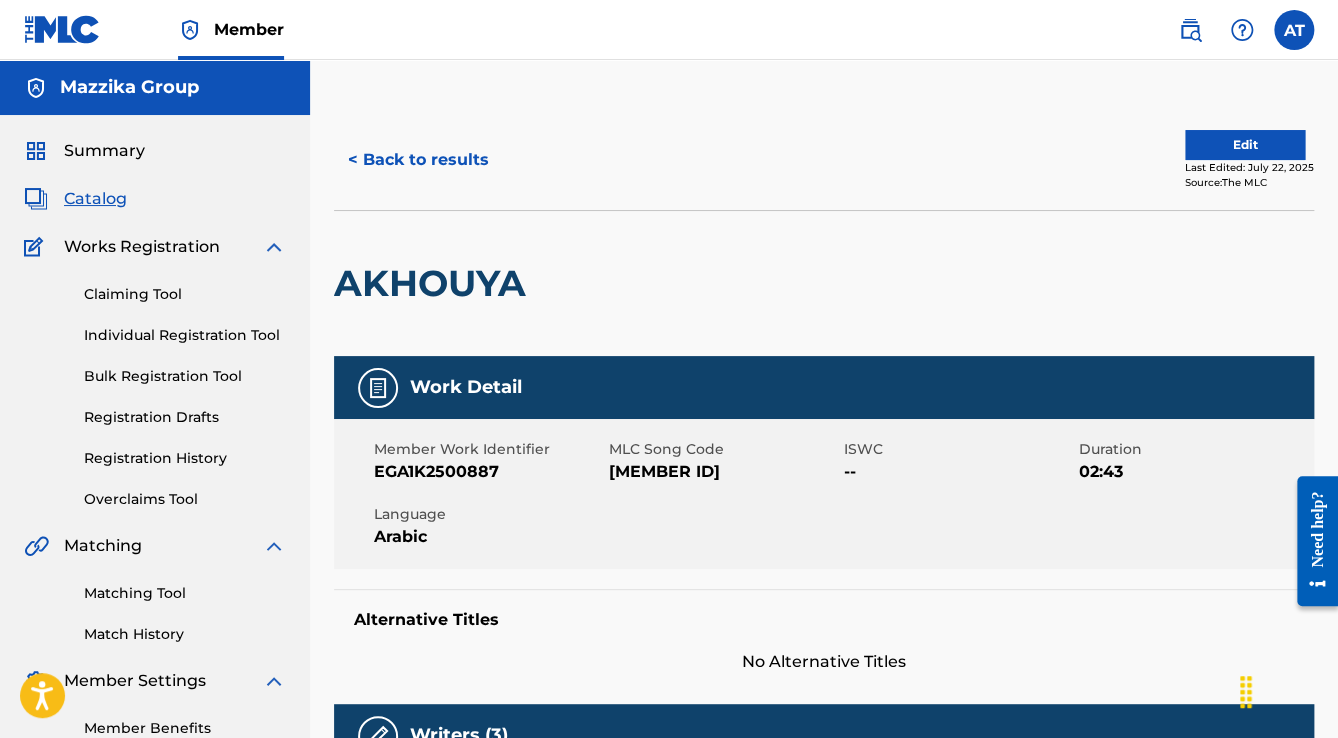 click on "02:43" at bounding box center (1194, 472) 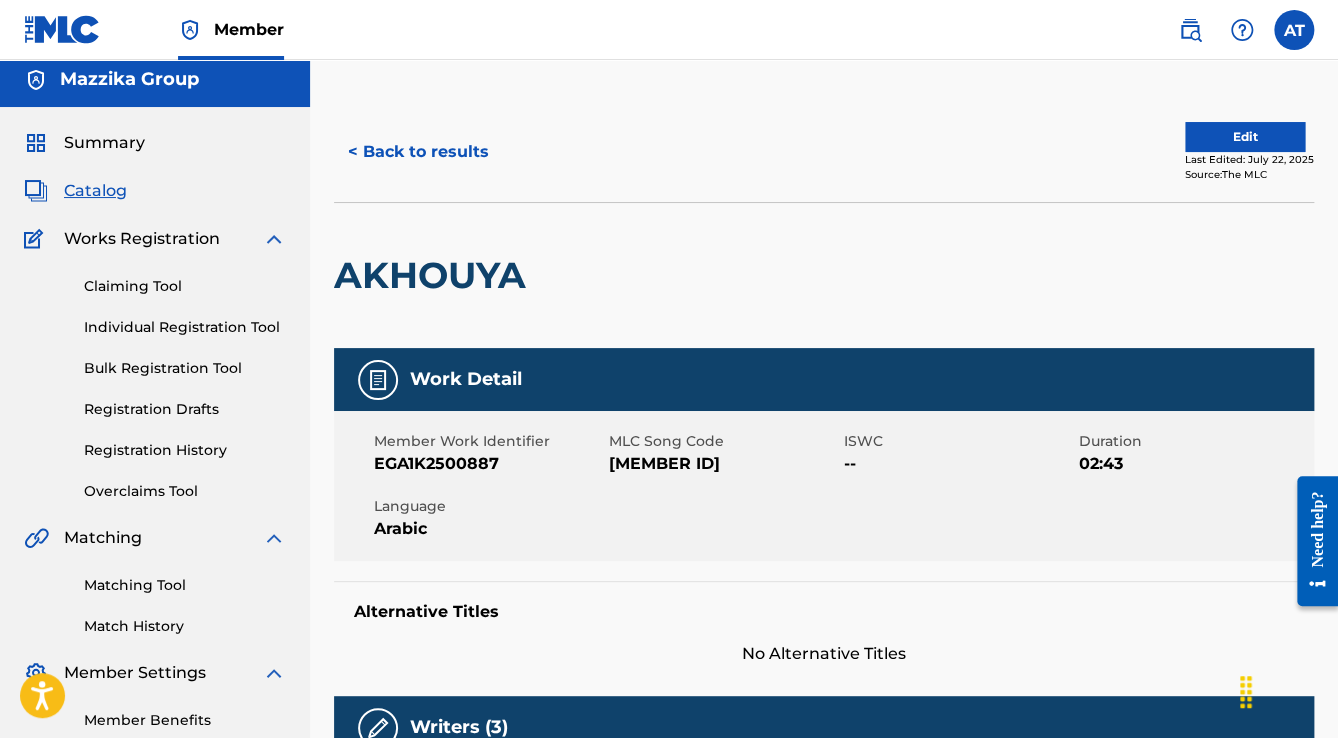 scroll, scrollTop: 0, scrollLeft: 0, axis: both 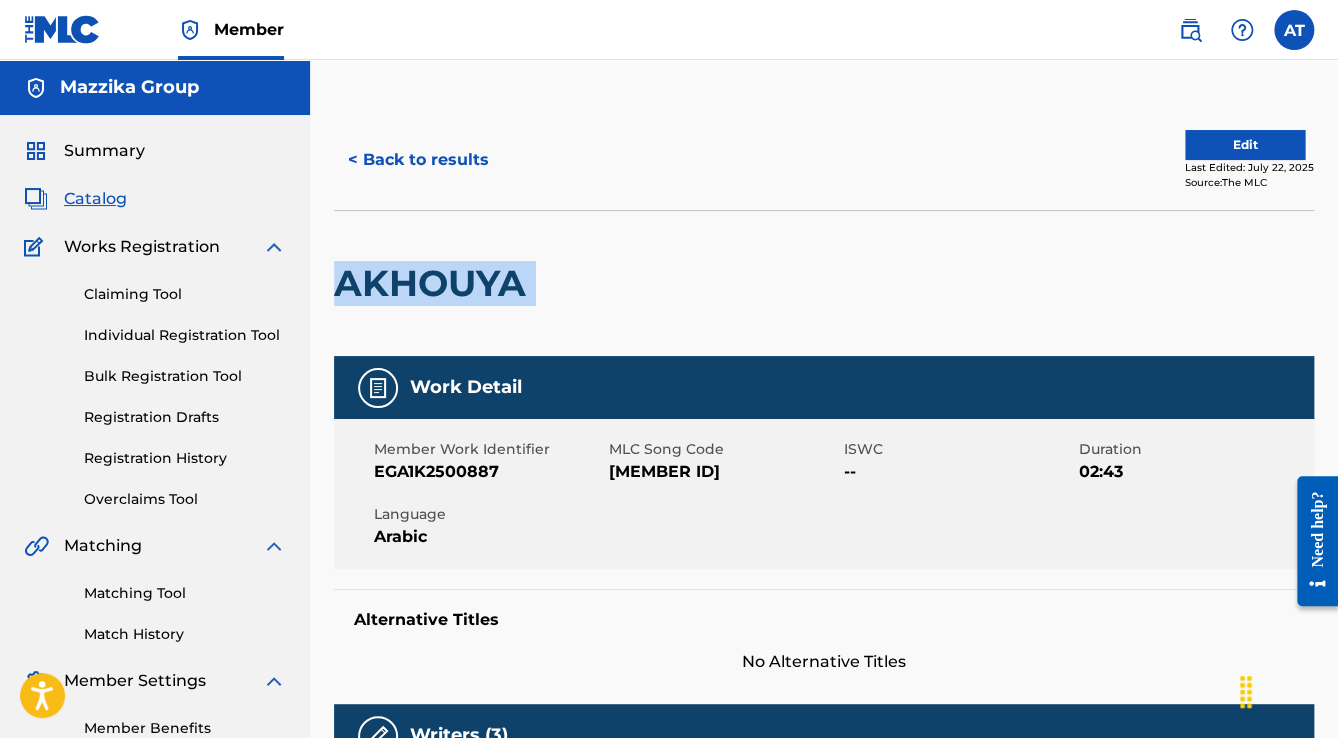 drag, startPoint x: 537, startPoint y: 287, endPoint x: 337, endPoint y: 285, distance: 200.01 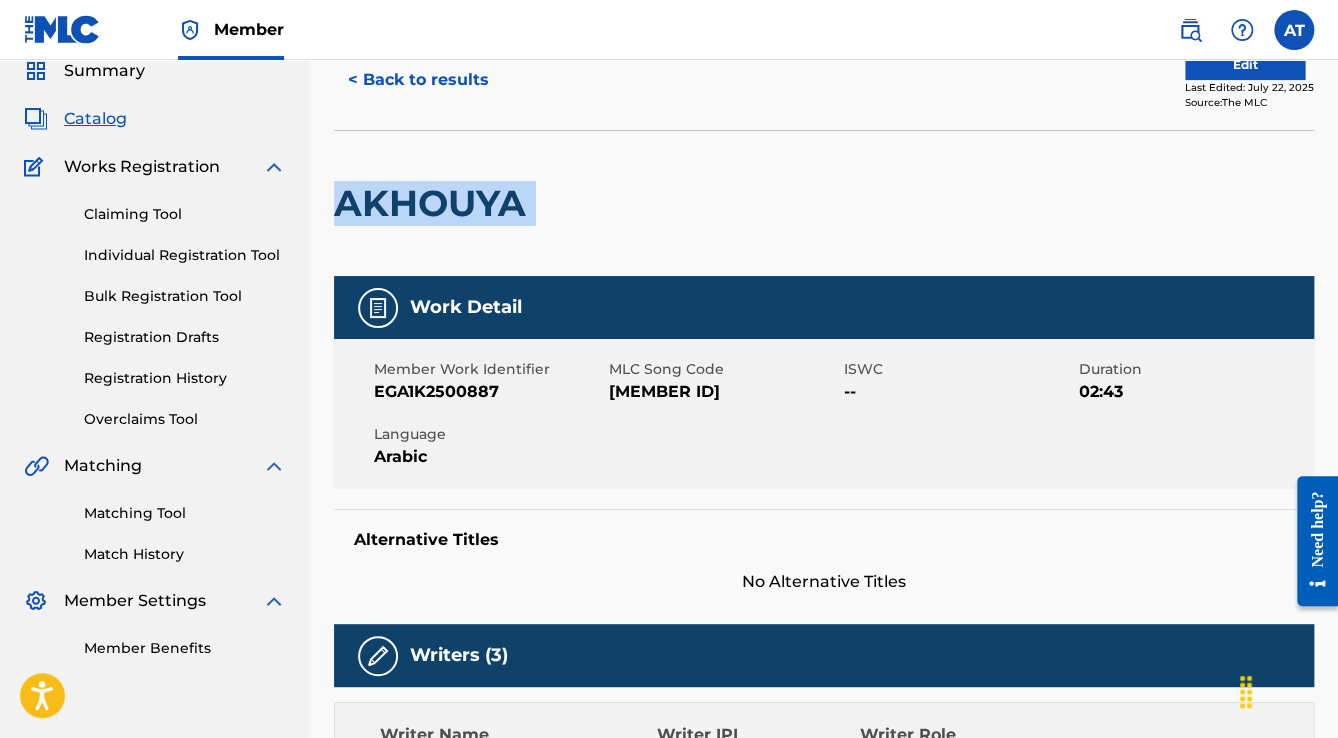 scroll, scrollTop: 0, scrollLeft: 0, axis: both 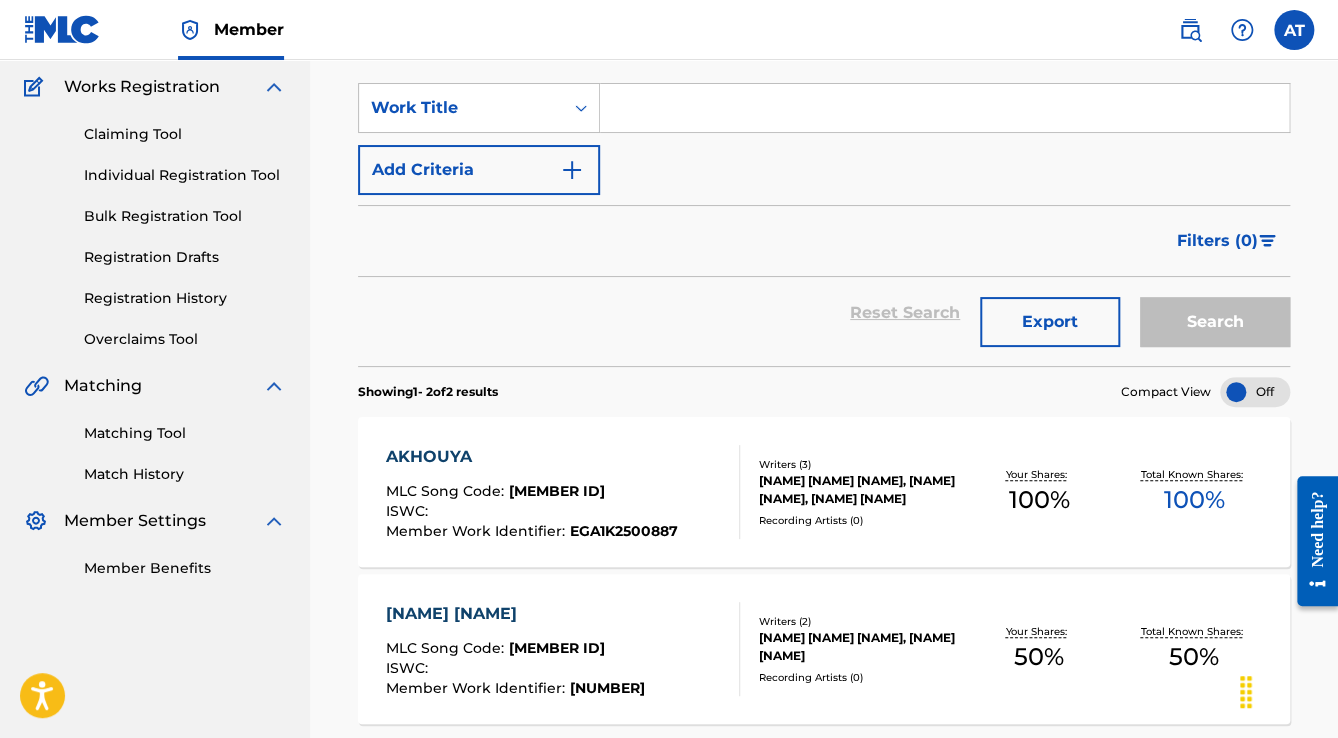 click at bounding box center (944, 108) 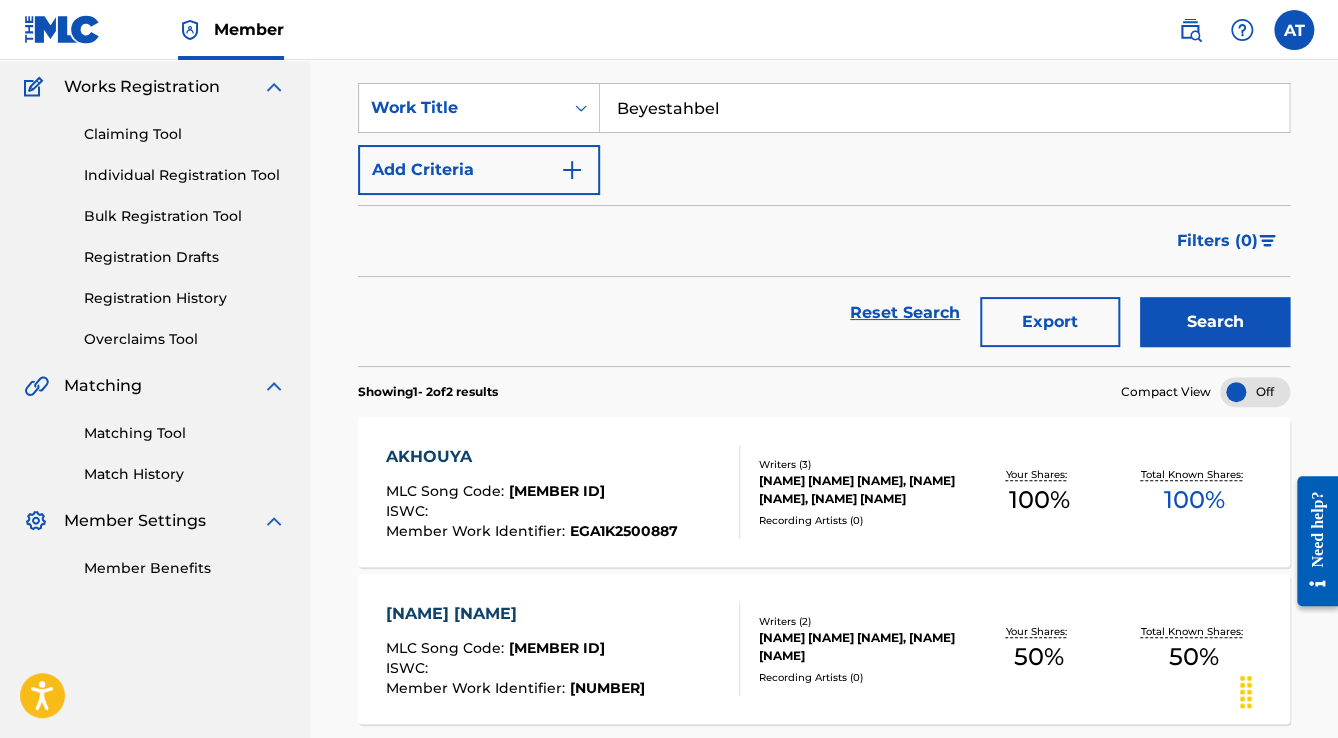 type on "Beyestahbel" 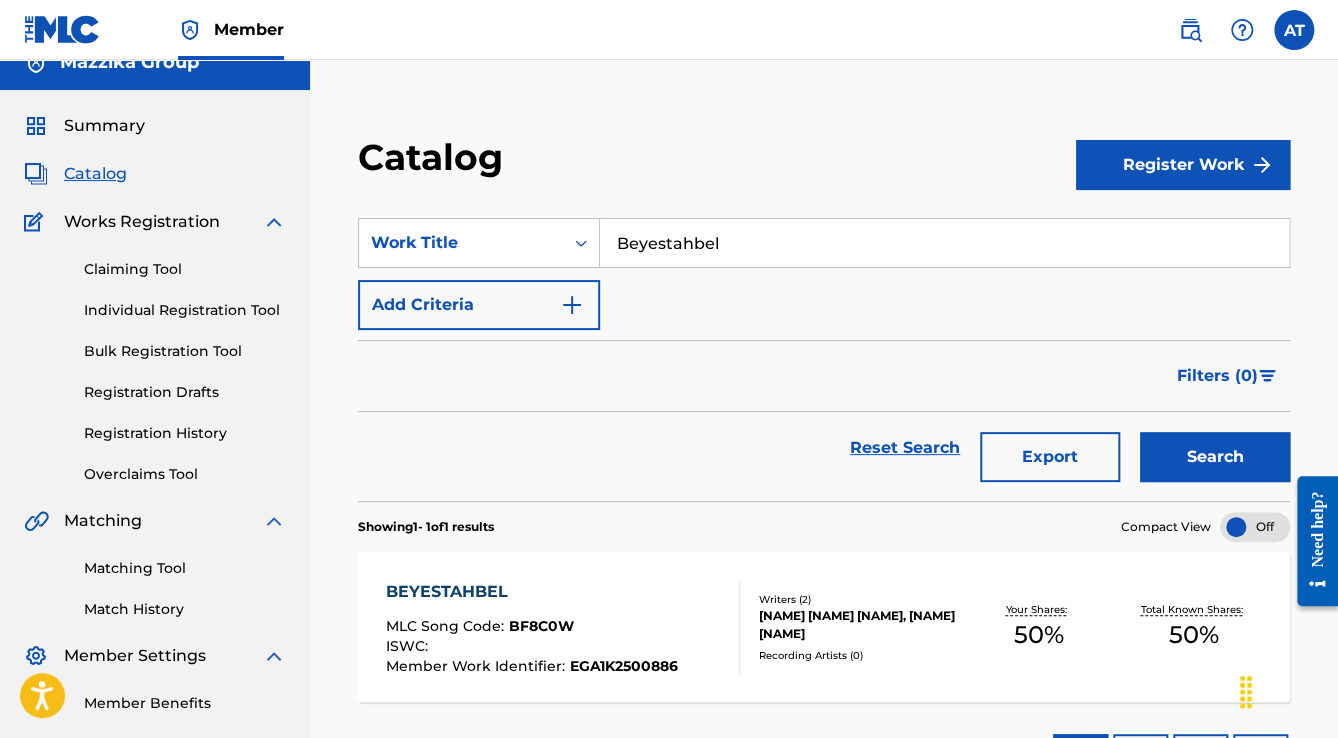 scroll, scrollTop: 0, scrollLeft: 0, axis: both 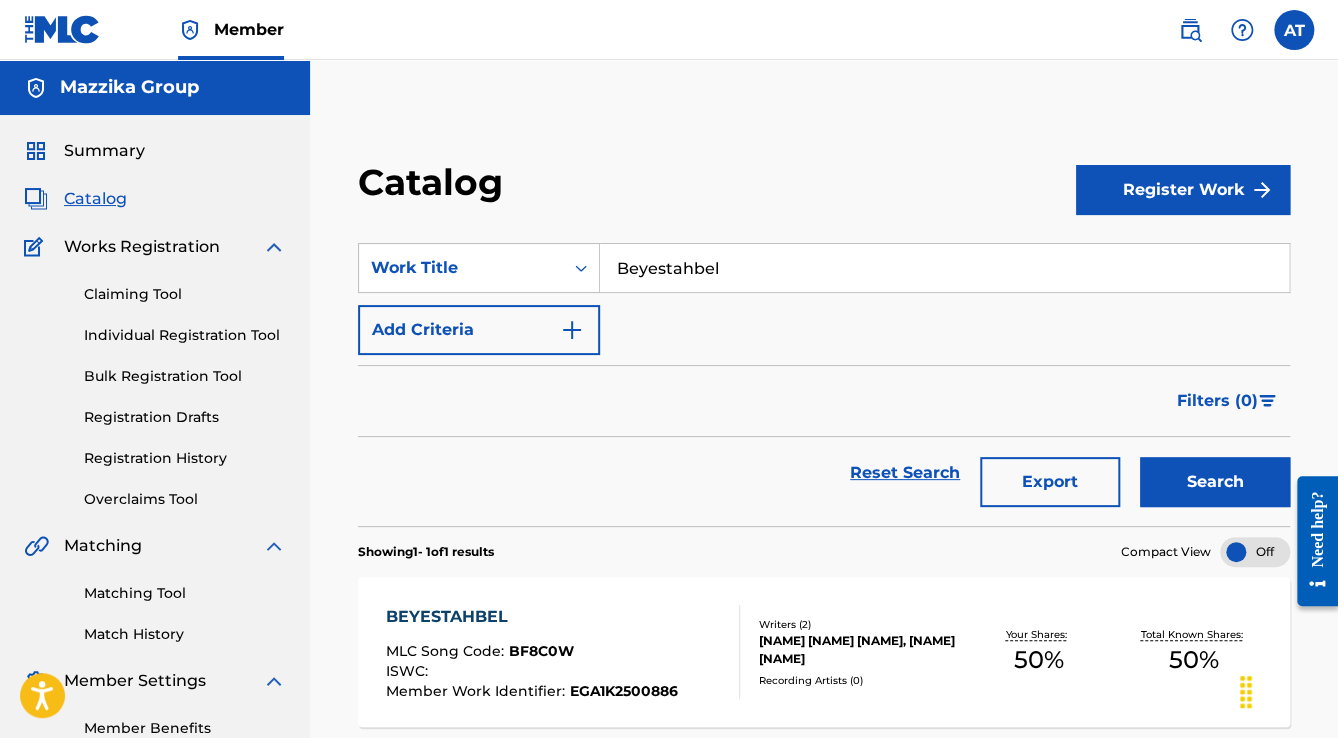 drag, startPoint x: 22, startPoint y: 35, endPoint x: 4, endPoint y: 13, distance: 28.42534 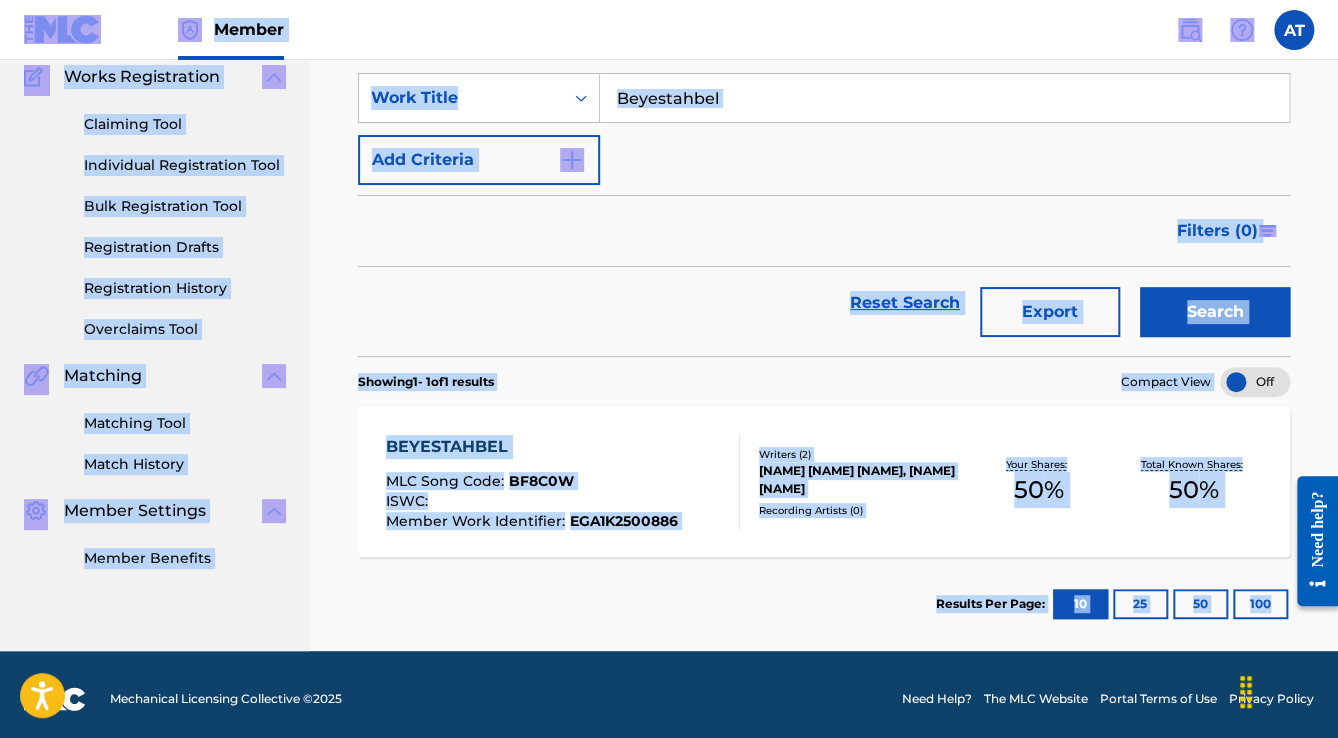 scroll, scrollTop: 178, scrollLeft: 0, axis: vertical 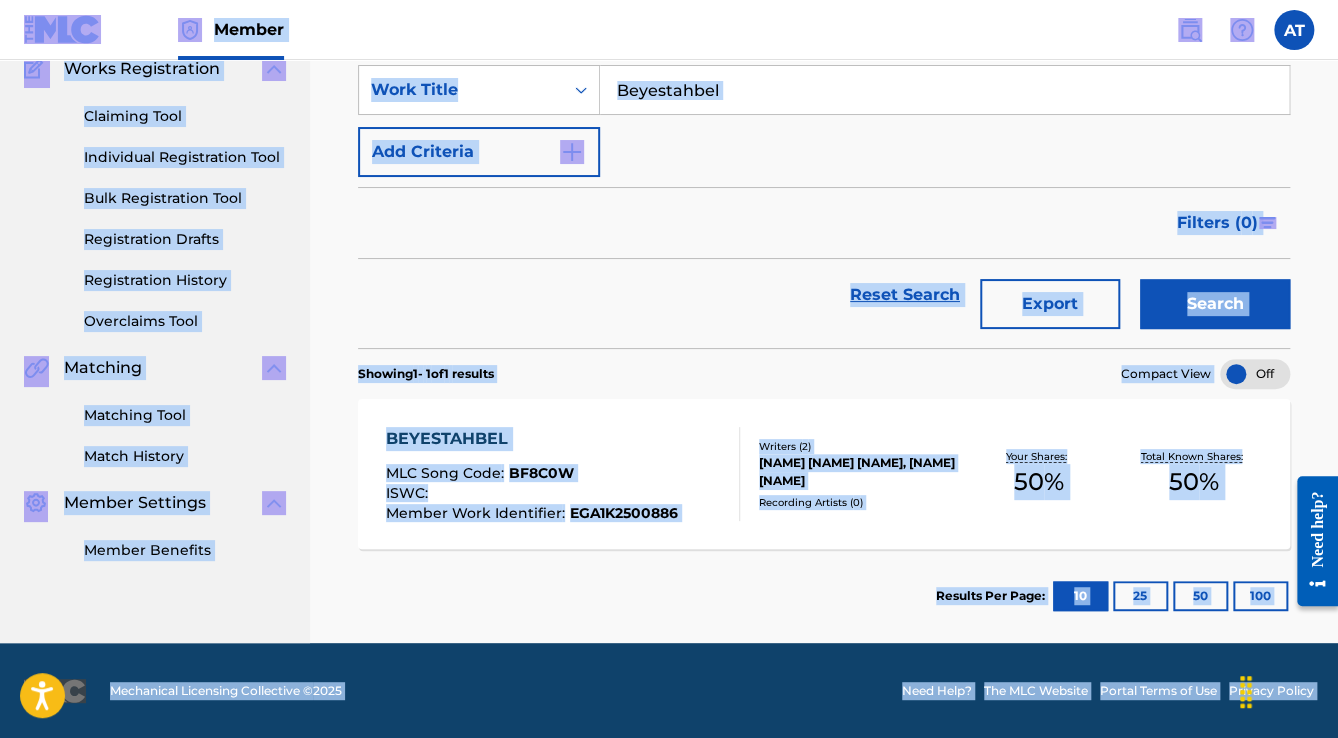 click on "Mechanical Licensing Collective ©  2025 Need Help? The MLC Website Portal Terms of Use Privacy Policy" at bounding box center [669, 691] 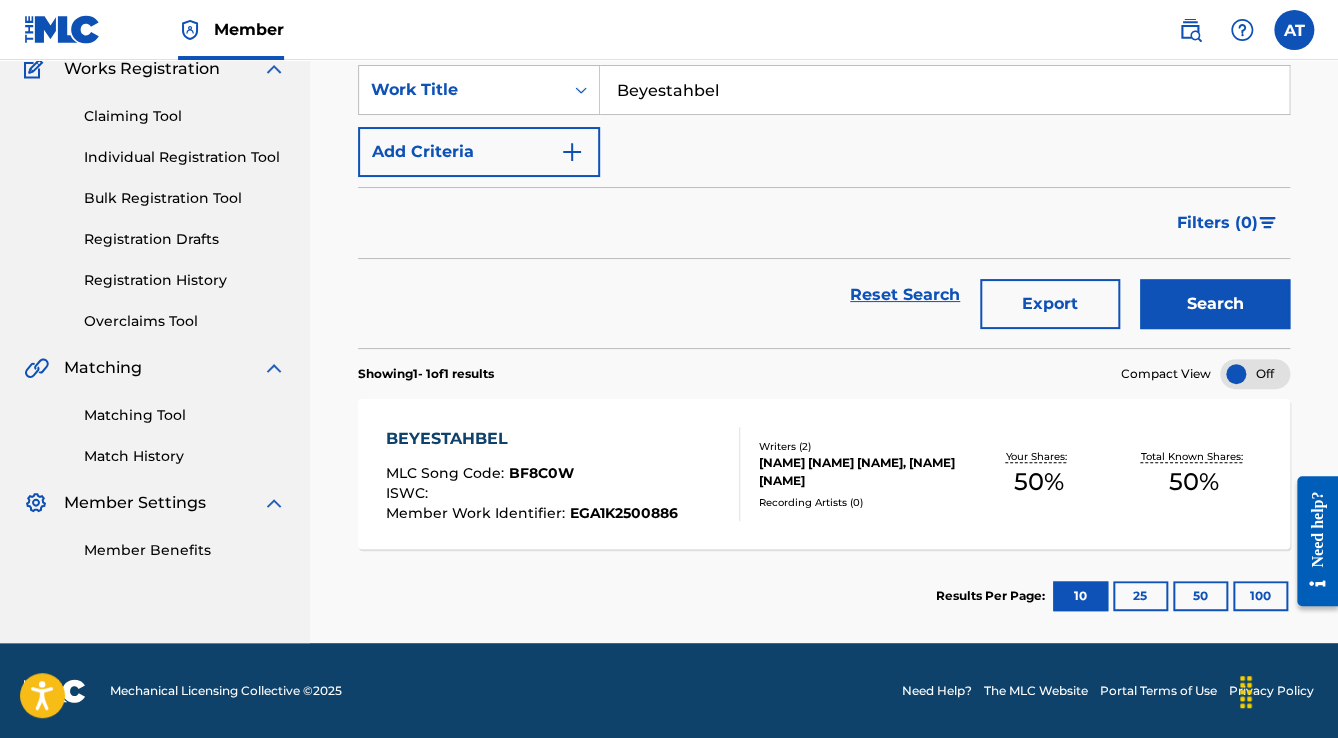click on "Mechanical Licensing Collective ©  2025 Need Help? The MLC Website Portal Terms of Use Privacy Policy" at bounding box center [669, 691] 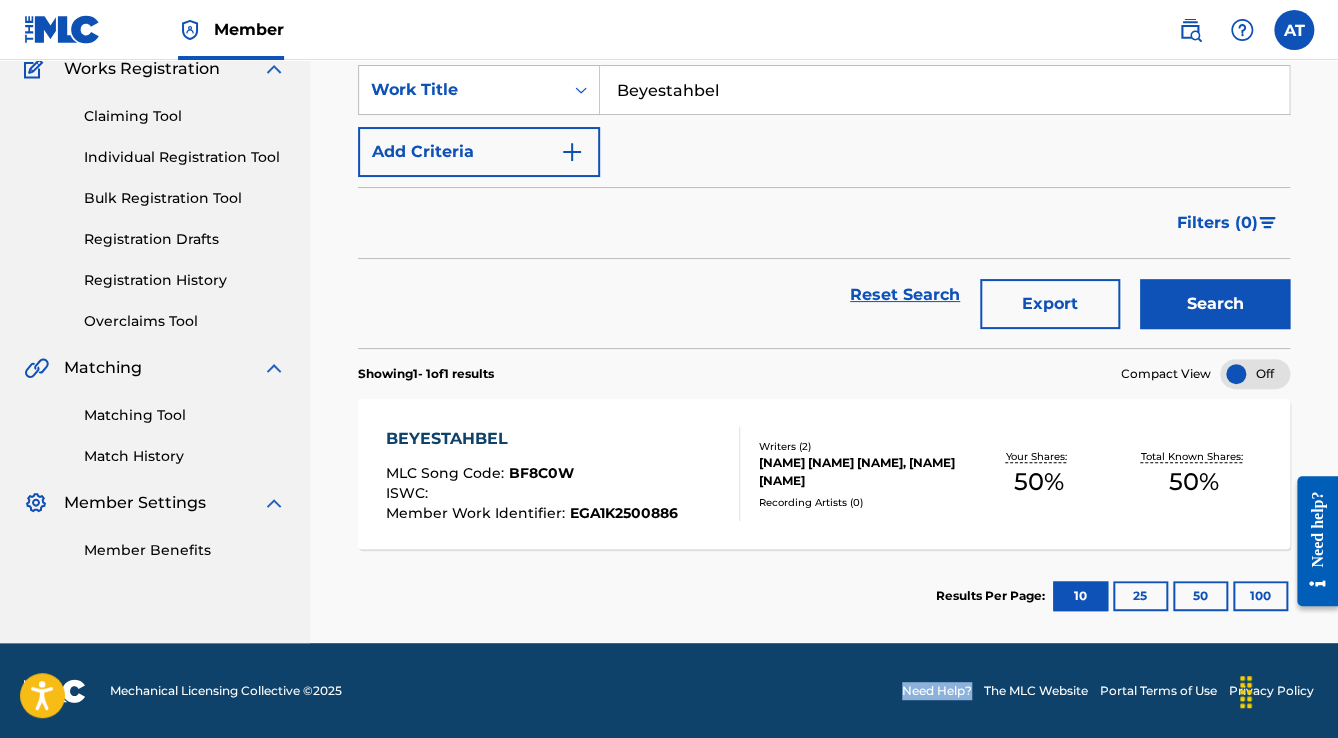 drag, startPoint x: 834, startPoint y: 646, endPoint x: 995, endPoint y: 681, distance: 164.76044 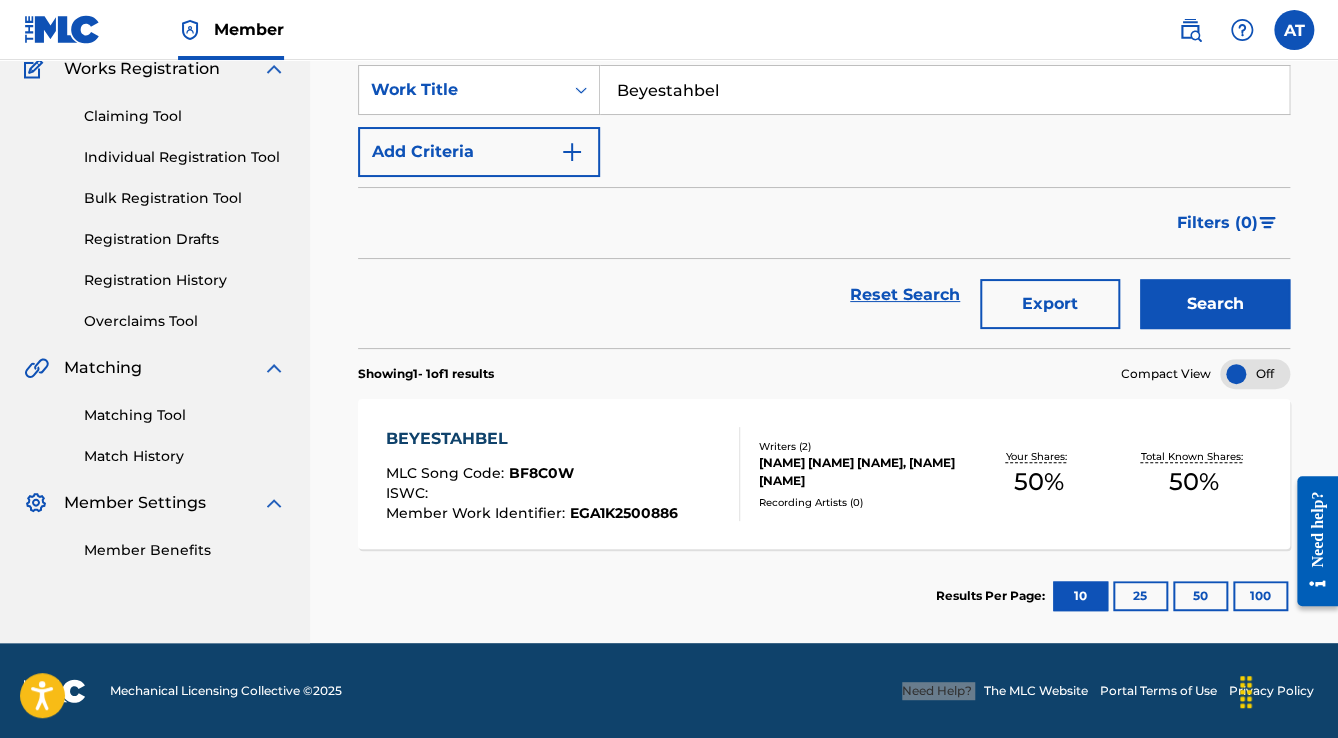 scroll, scrollTop: 0, scrollLeft: 0, axis: both 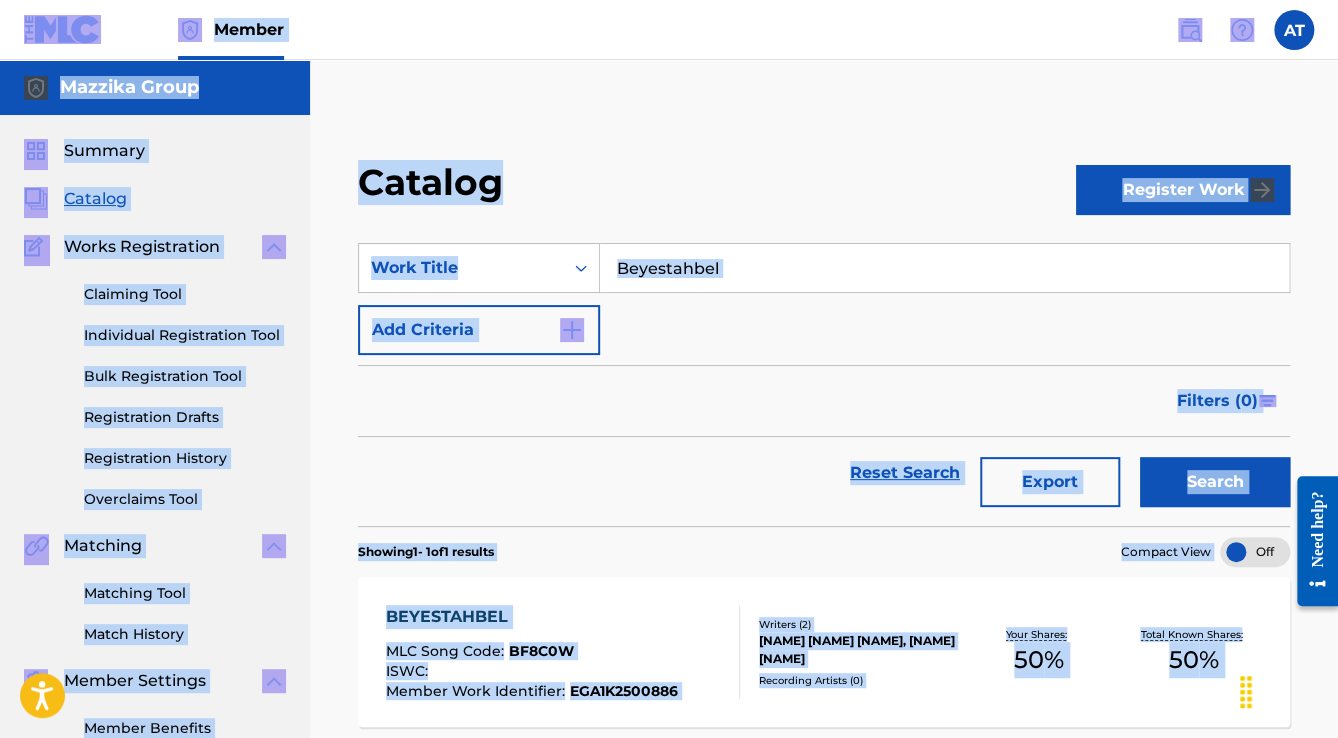 click on "Catalog" at bounding box center [717, 189] 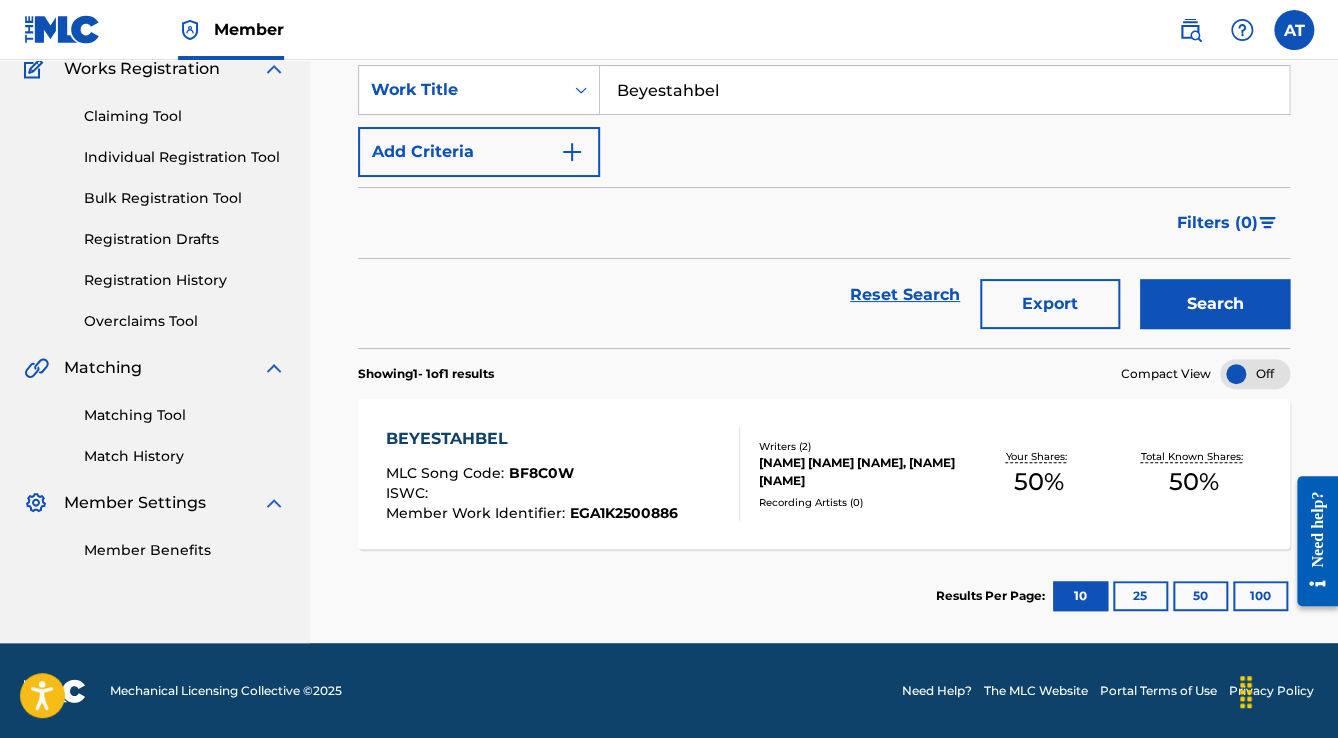 scroll, scrollTop: 0, scrollLeft: 0, axis: both 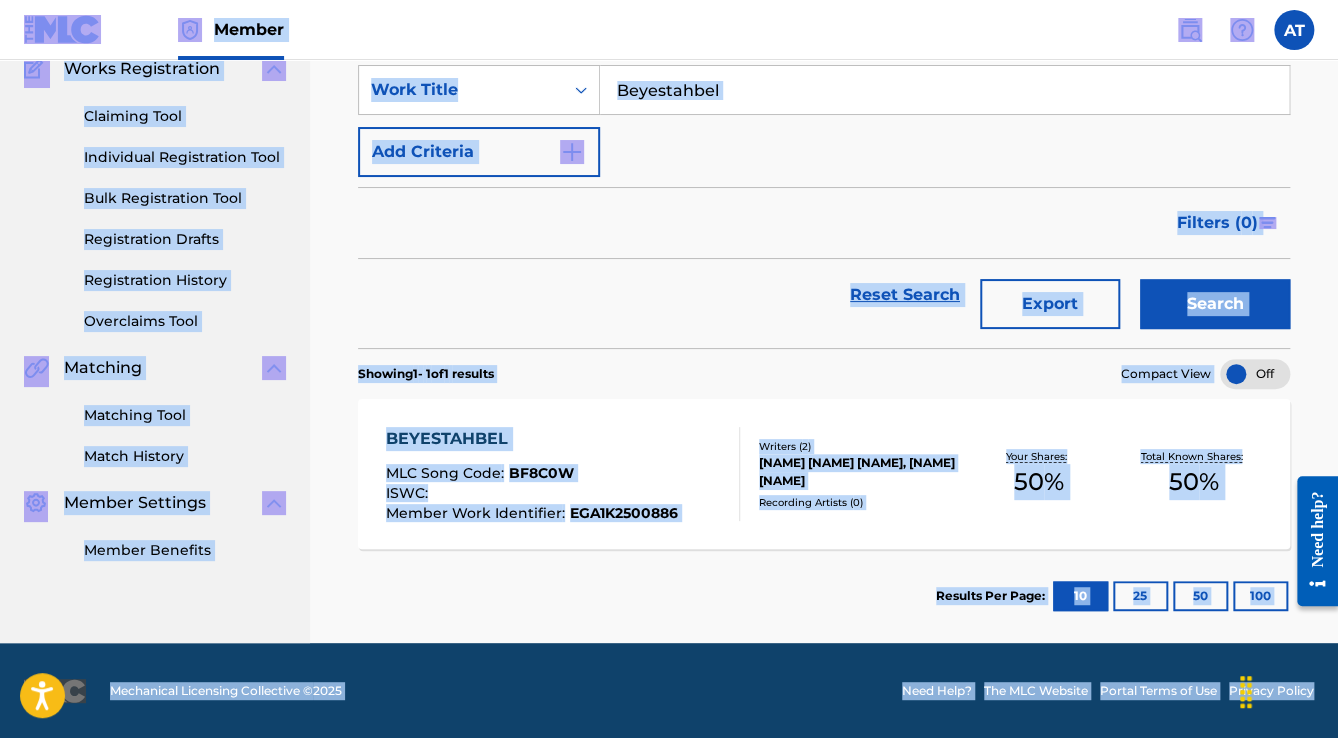 drag, startPoint x: 8, startPoint y: 15, endPoint x: 1343, endPoint y: 733, distance: 1515.8328 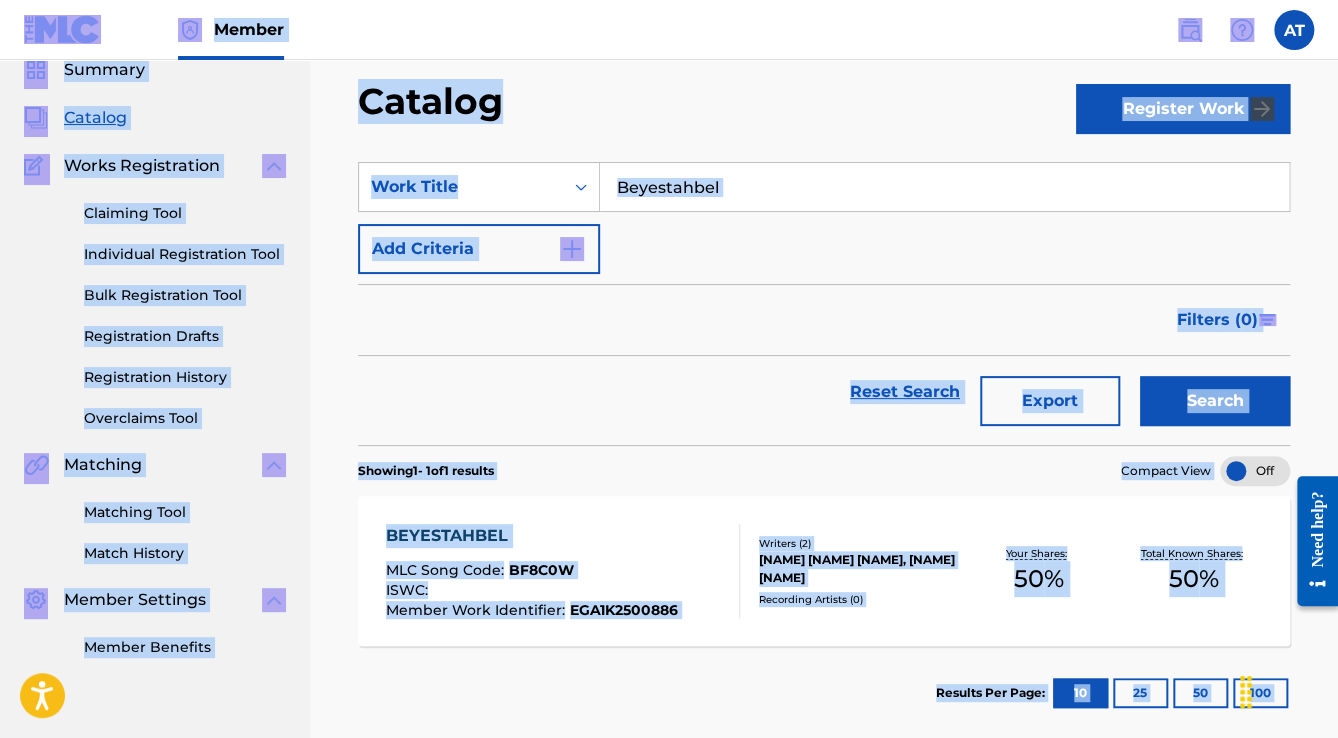 scroll, scrollTop: 0, scrollLeft: 0, axis: both 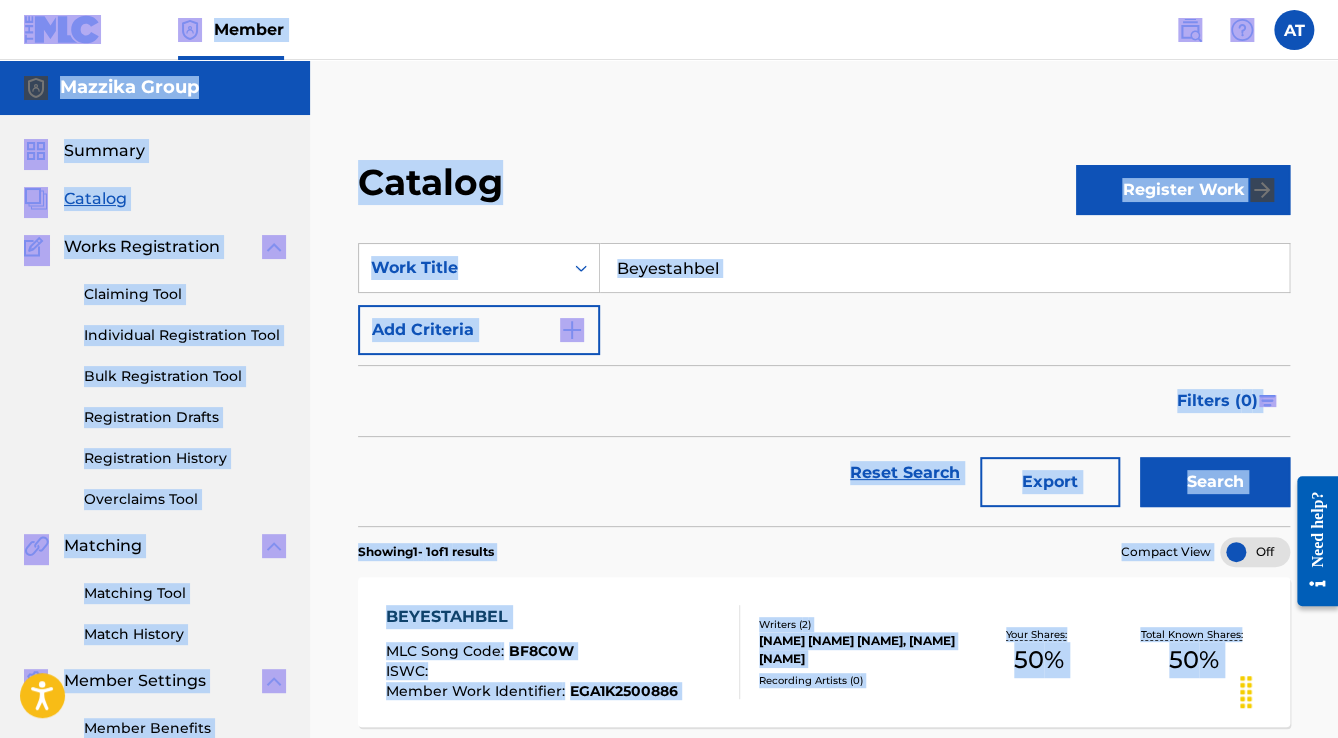 click on "Member AT AT [NAME] [NAME] [EMAIL] Profile Log out" at bounding box center (669, 30) 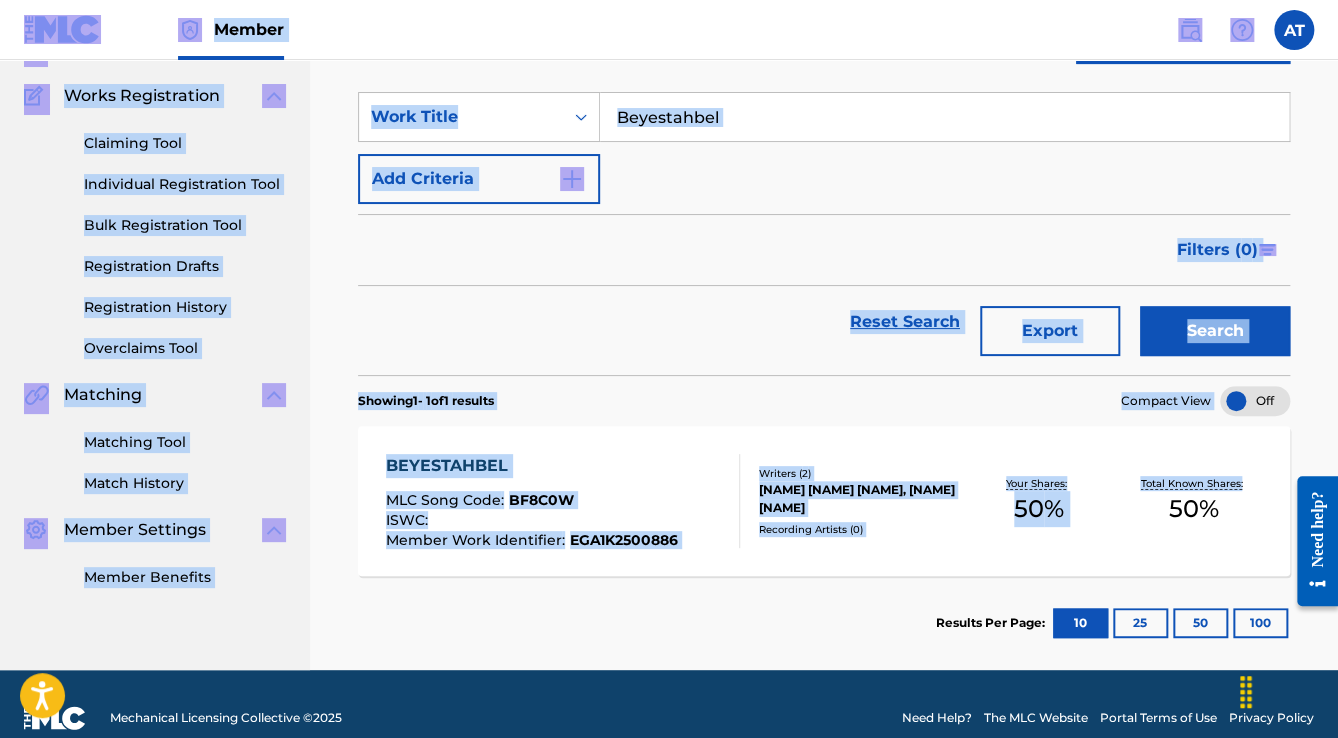 scroll, scrollTop: 178, scrollLeft: 0, axis: vertical 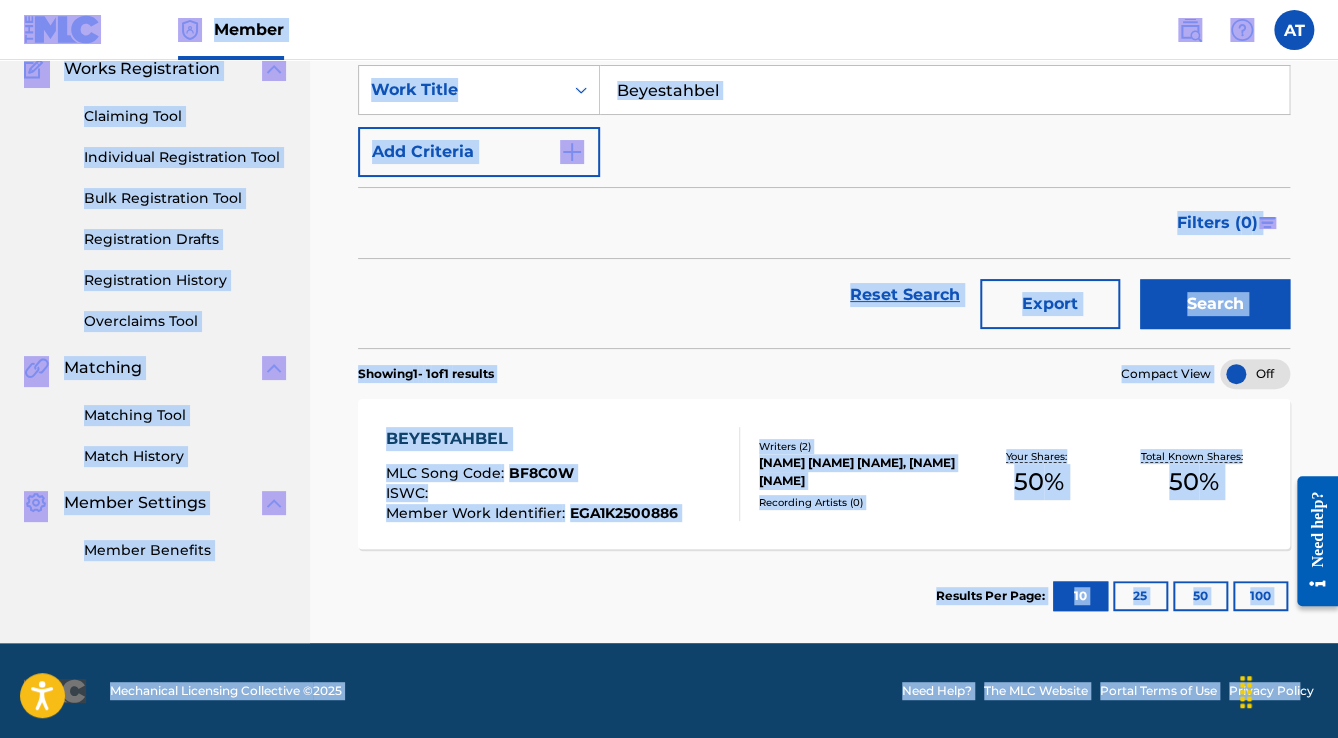 drag, startPoint x: 8, startPoint y: 23, endPoint x: 1299, endPoint y: 769, distance: 1491.039 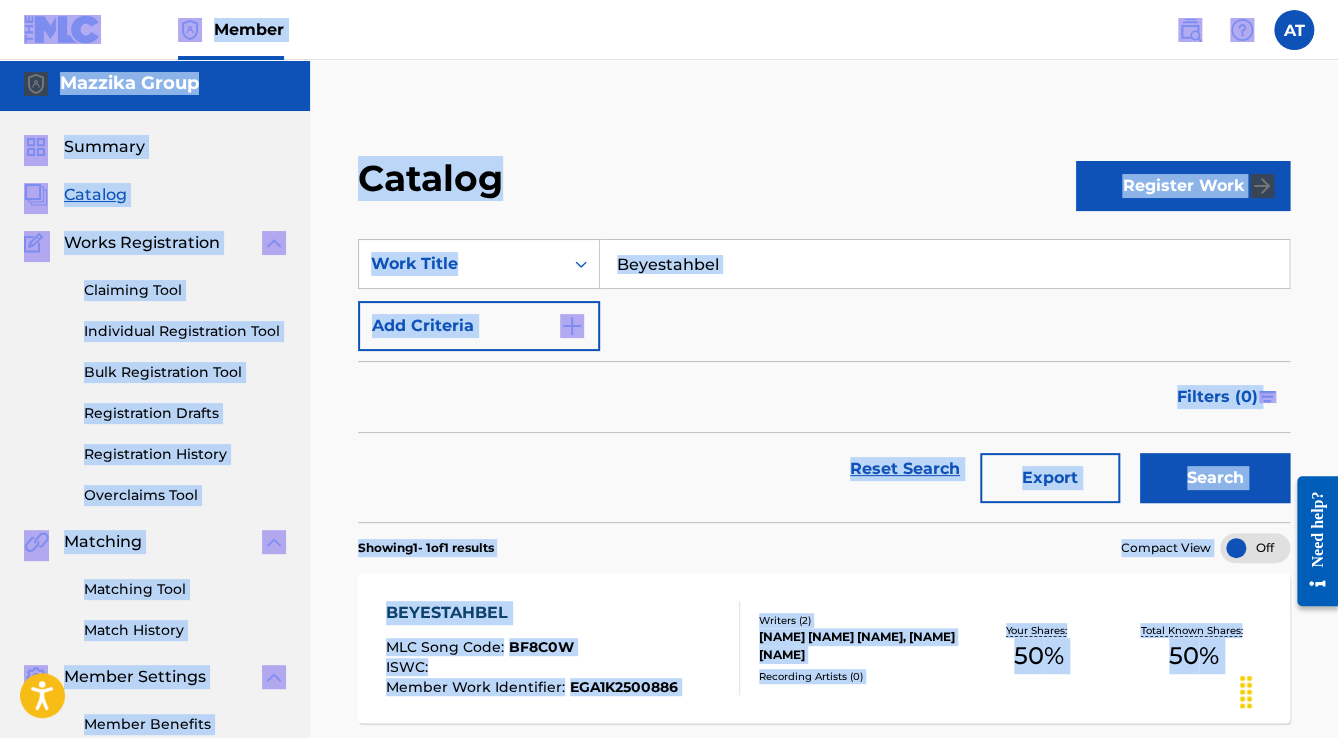 scroll, scrollTop: 178, scrollLeft: 0, axis: vertical 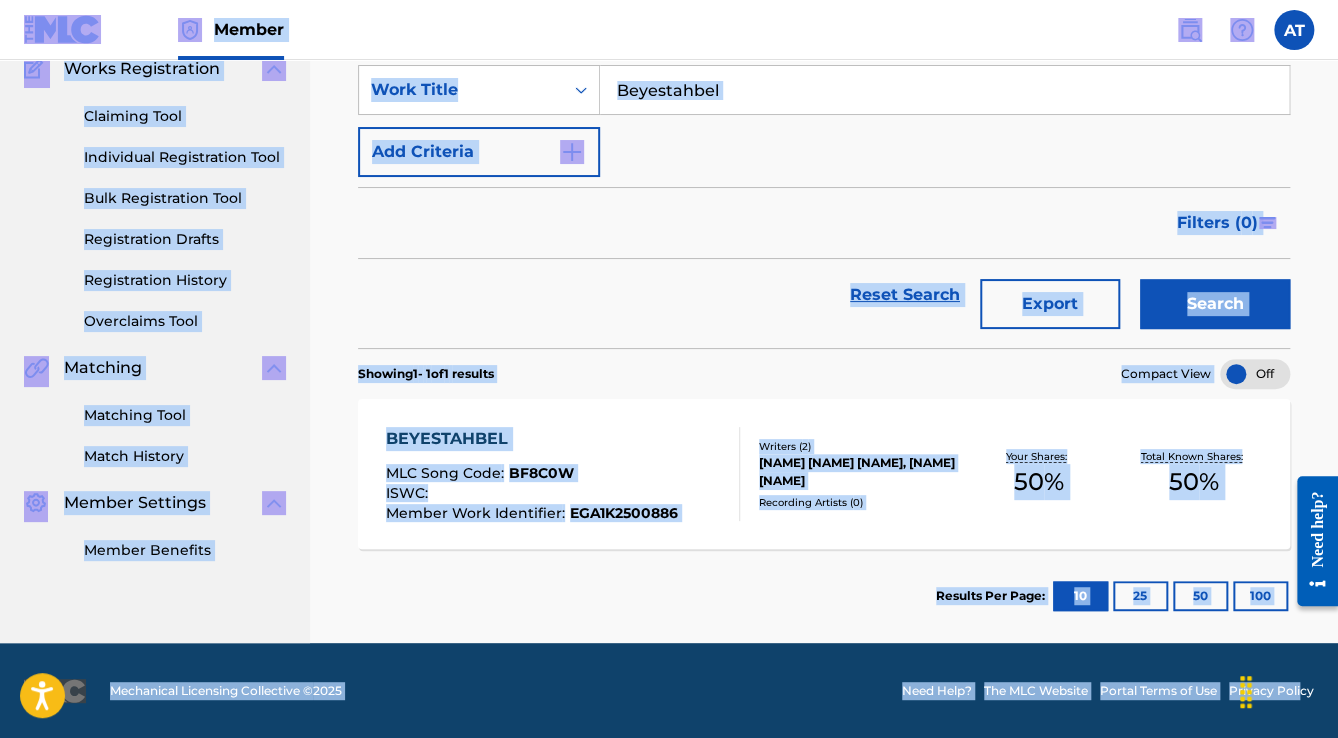 click on "Mechanical Licensing Collective ©  2025 Need Help? The MLC Website Portal Terms of Use Privacy Policy" at bounding box center (669, 691) 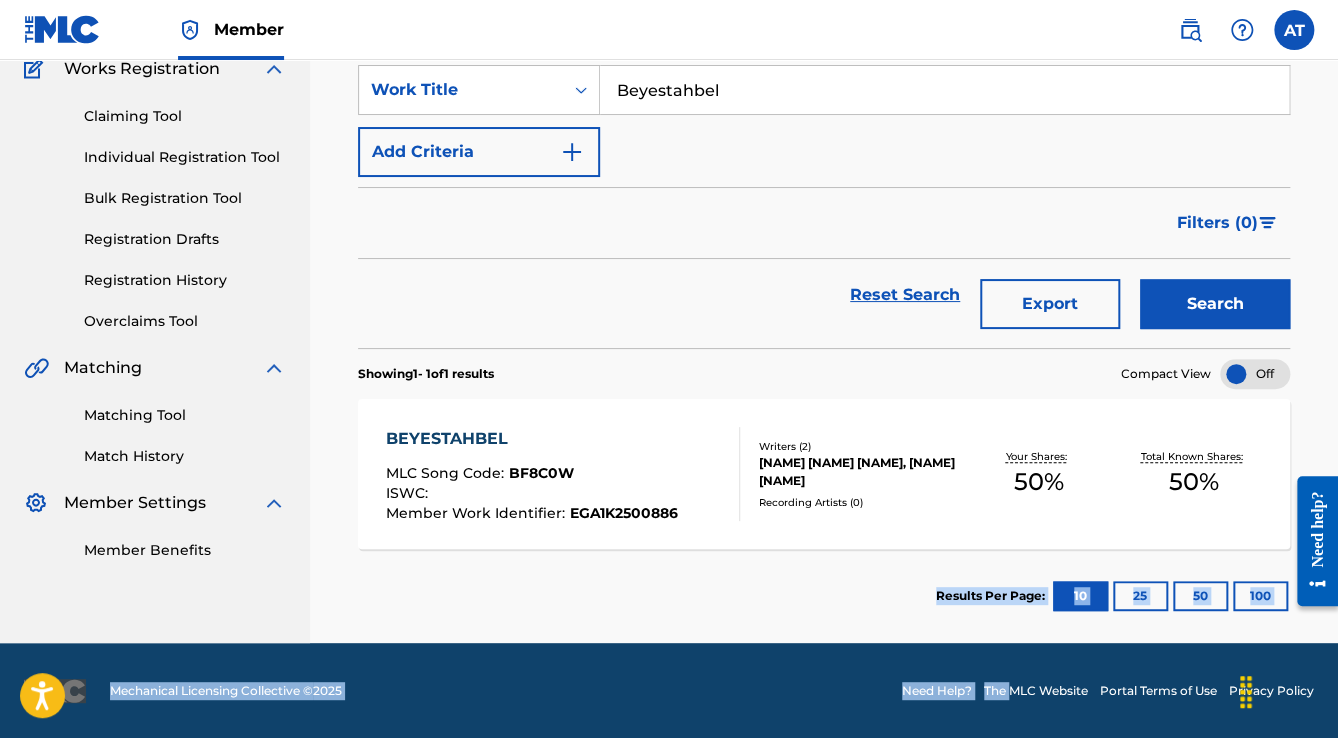 drag, startPoint x: 1007, startPoint y: 720, endPoint x: 781, endPoint y: 584, distance: 263.76505 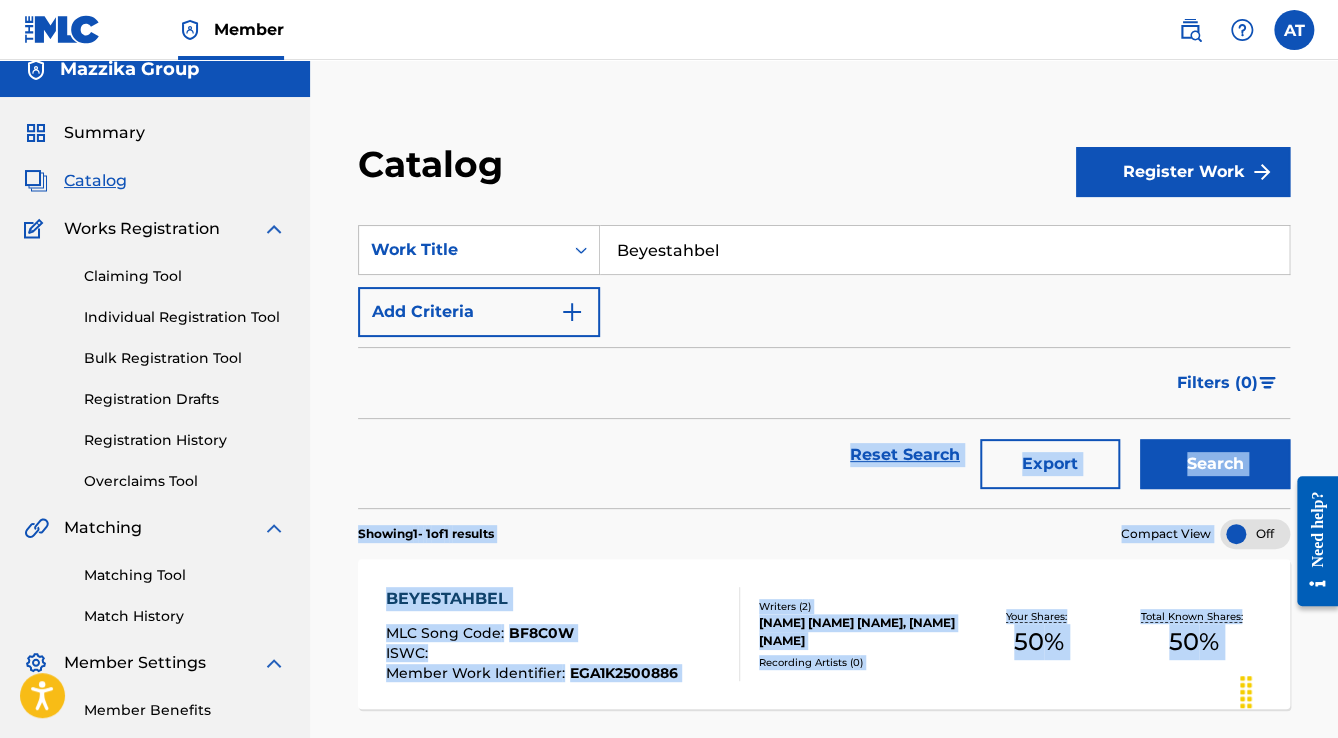 scroll, scrollTop: 0, scrollLeft: 0, axis: both 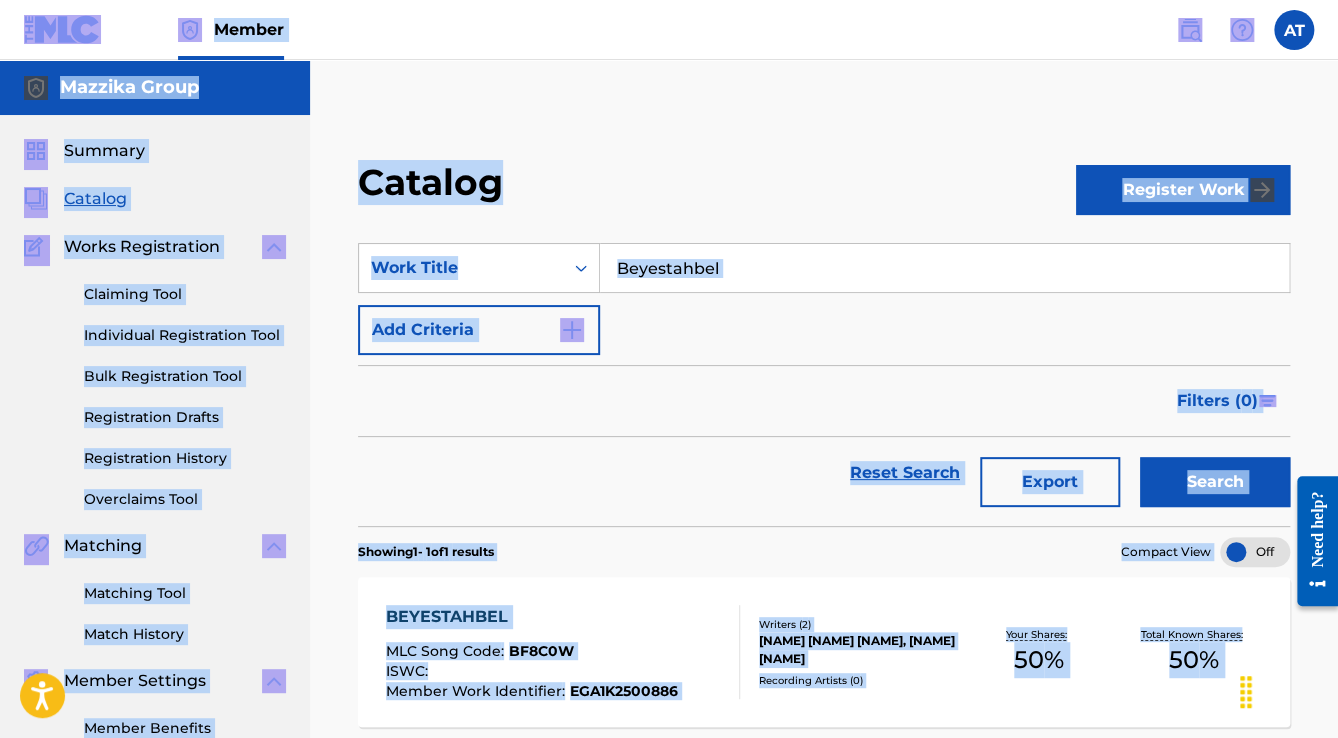 drag, startPoint x: 1221, startPoint y: 706, endPoint x: 32, endPoint y: 21, distance: 1372.2048 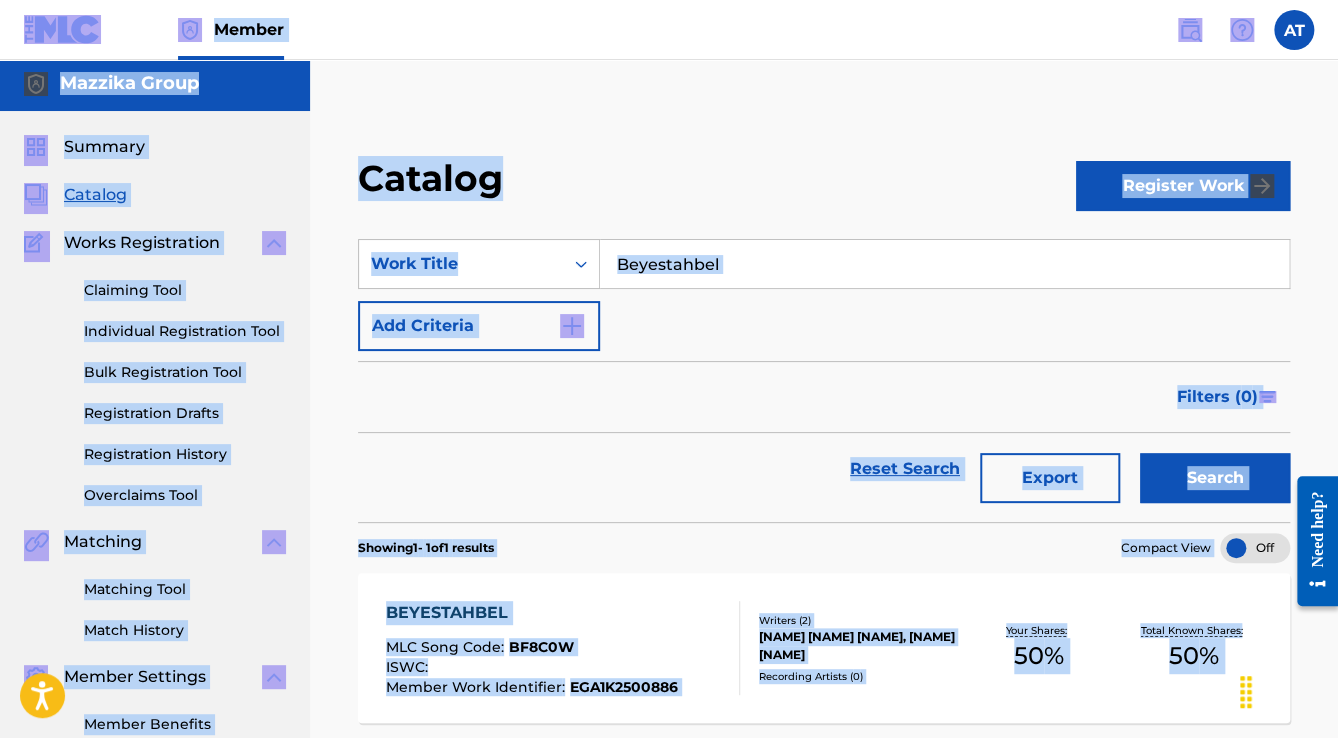 scroll, scrollTop: 0, scrollLeft: 0, axis: both 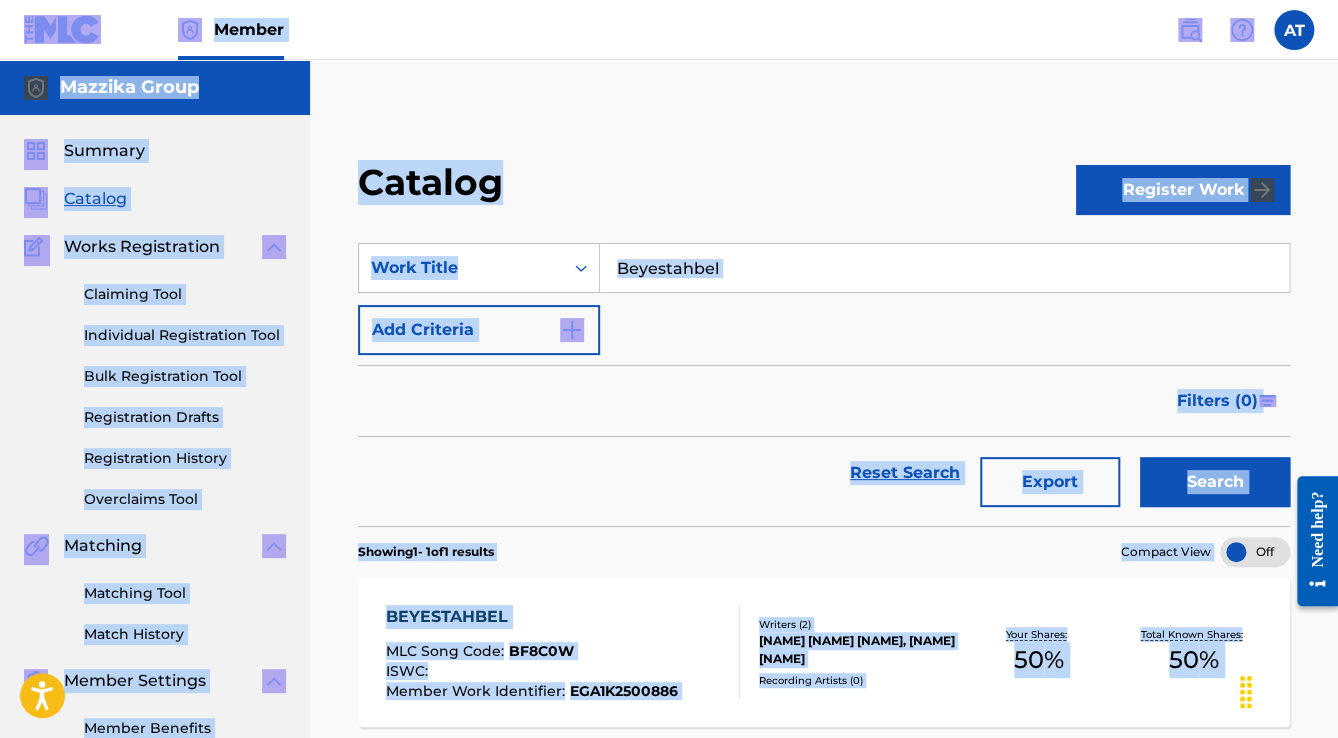 click on "Catalog Register Work SearchWithCriteria91870367-16e7-495b-a4a0-3c1e33c25ee3 Work Title Beyestahbel Add Criteria Filter Hold Filters Overclaim   Dispute   Remove Filters Apply Filters Filters ( 0 ) Reset Search Export Search Showing  1  -   1  of  1   results   Compact View BEYESTAHBEL MLC Song Code : BF8C0W ISWC : Member Work Identifier : [MEMBER ID] Writers ( 2 ) [NAME] [NAME] [NAME], [NAME] [NAME] Recording Artists ( 0 ) Your Shares: 50 % Total Known Shares: 50 % Results Per Page: 10 25 50 100" at bounding box center (824, 440) 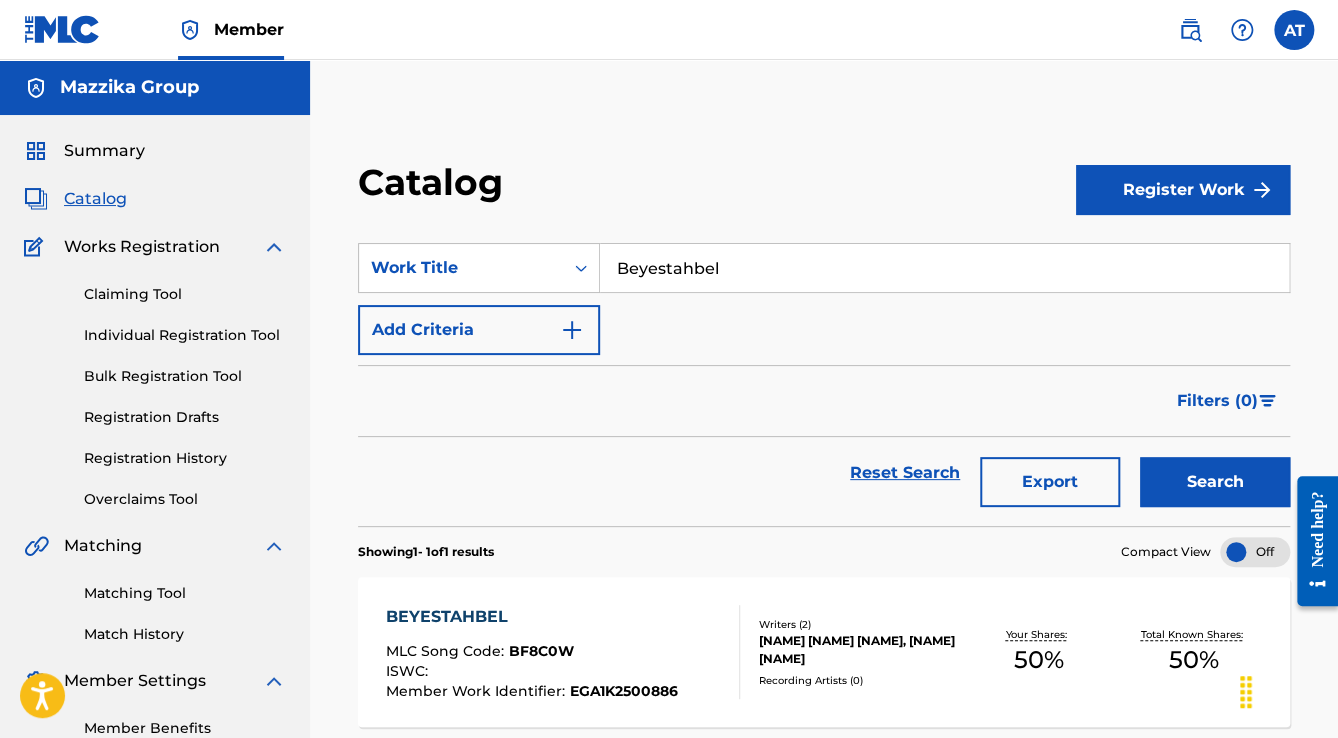 scroll, scrollTop: 178, scrollLeft: 0, axis: vertical 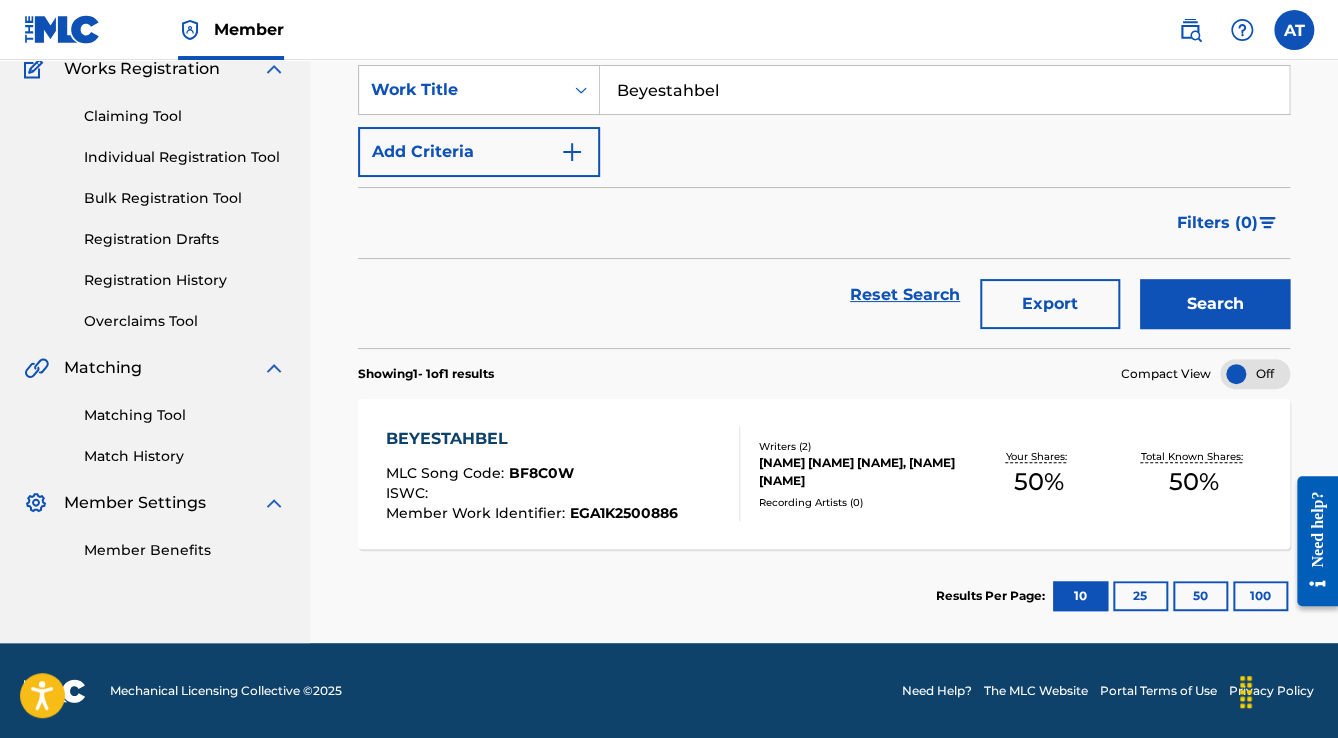 click on "Showing  1  -   1  of  1   results   Compact View" at bounding box center [824, 368] 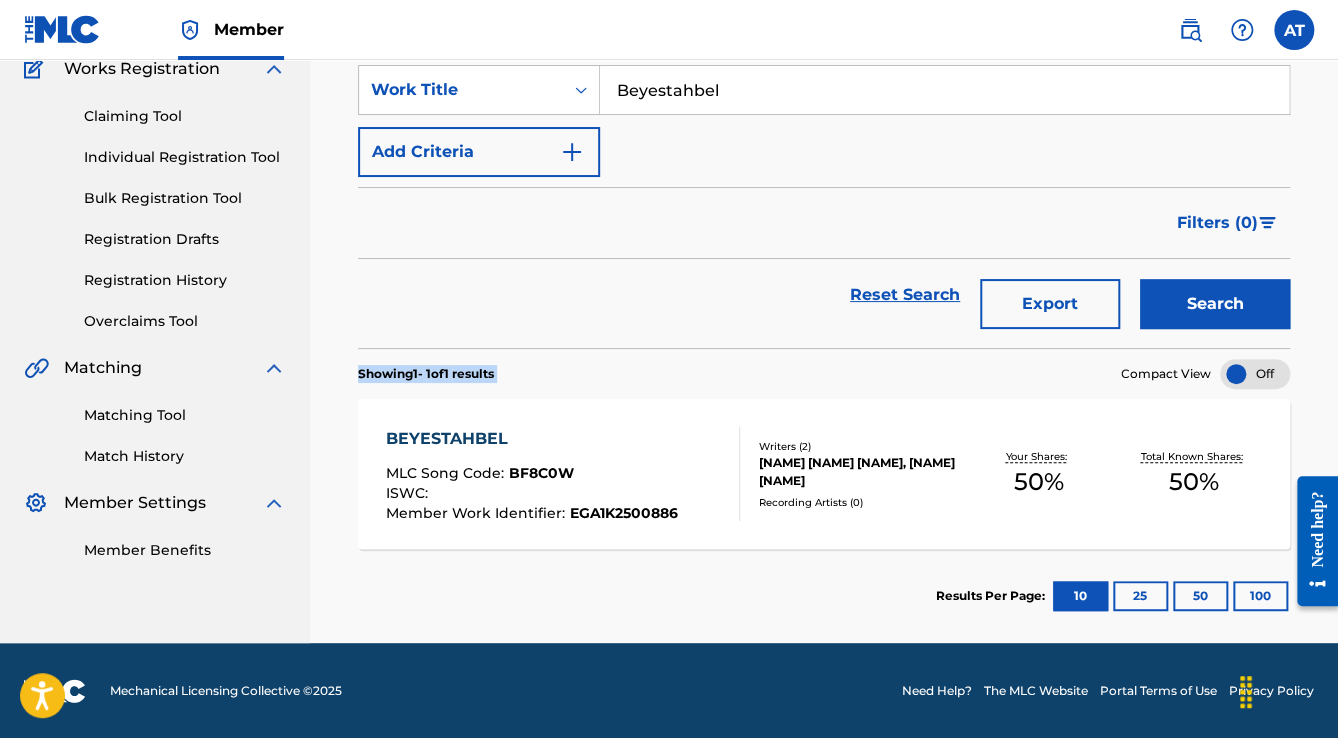 click on "Showing  1  -   1  of  1   results   Compact View" at bounding box center (824, 368) 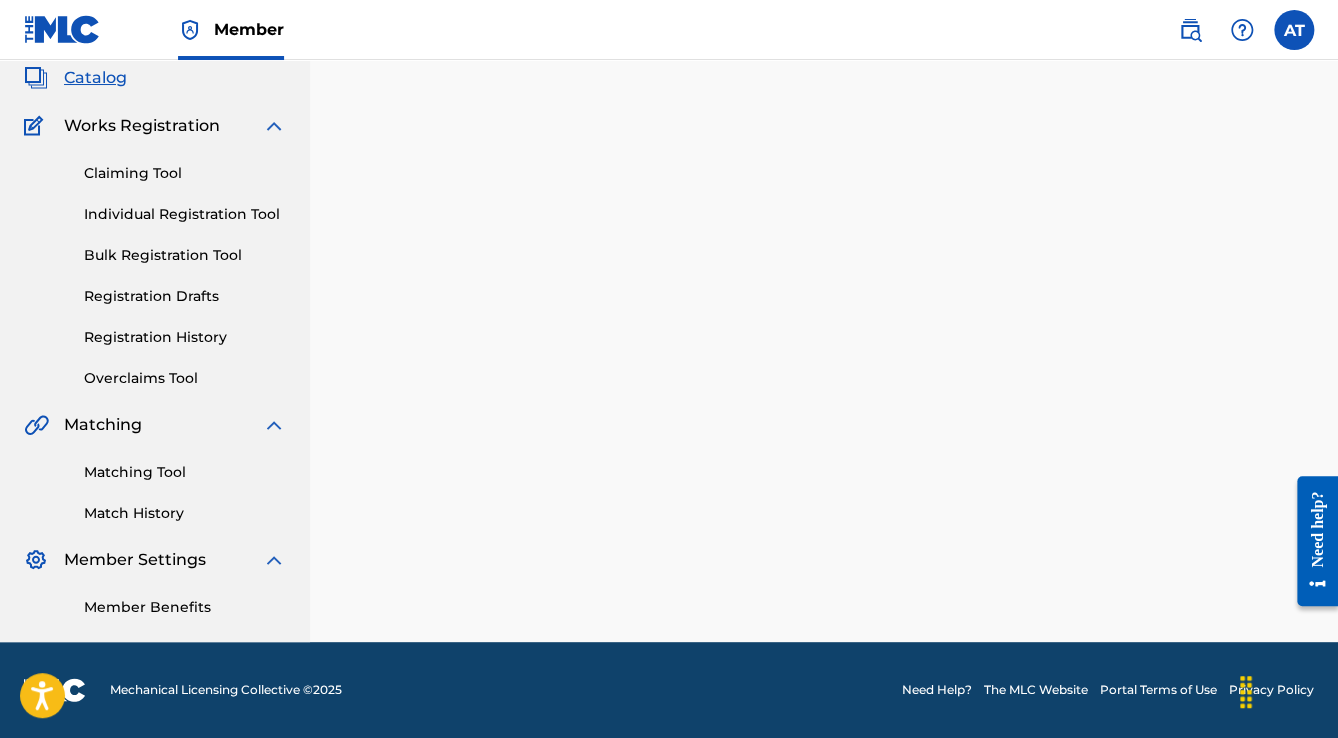 scroll, scrollTop: 0, scrollLeft: 0, axis: both 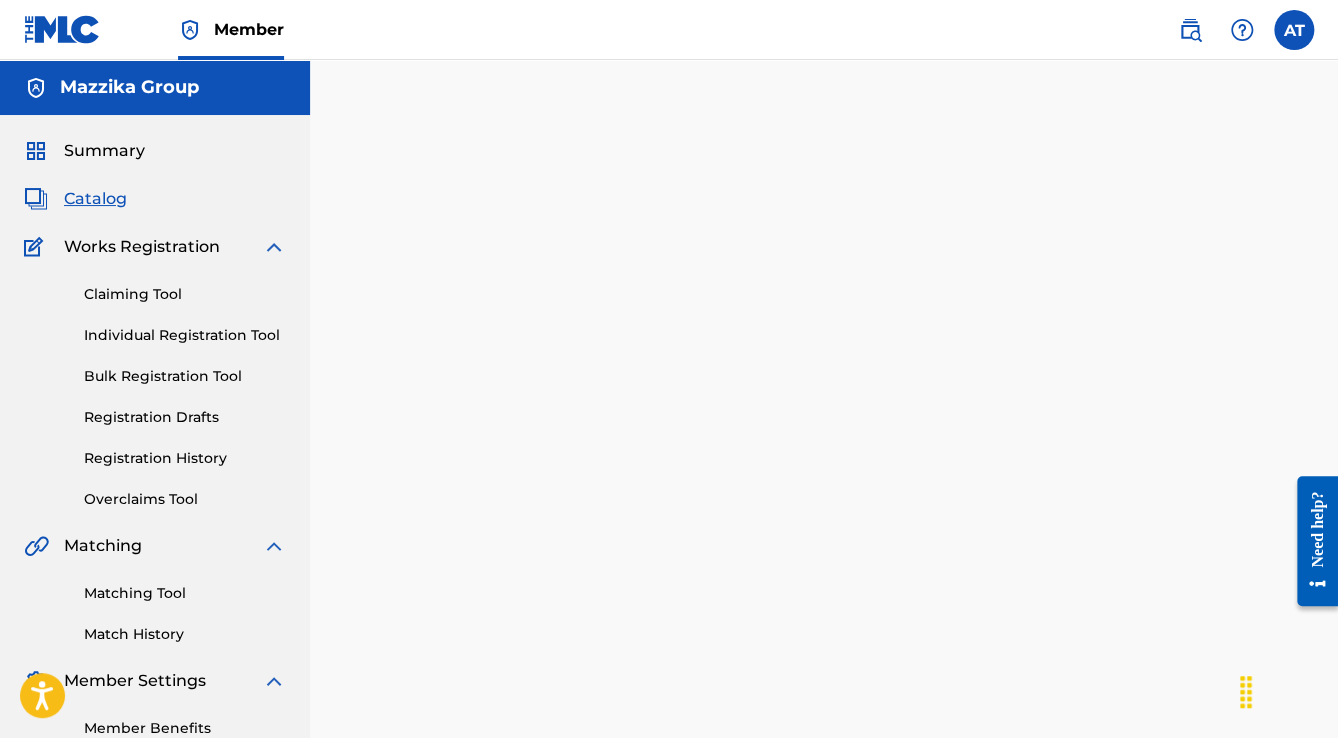click at bounding box center [824, 436] 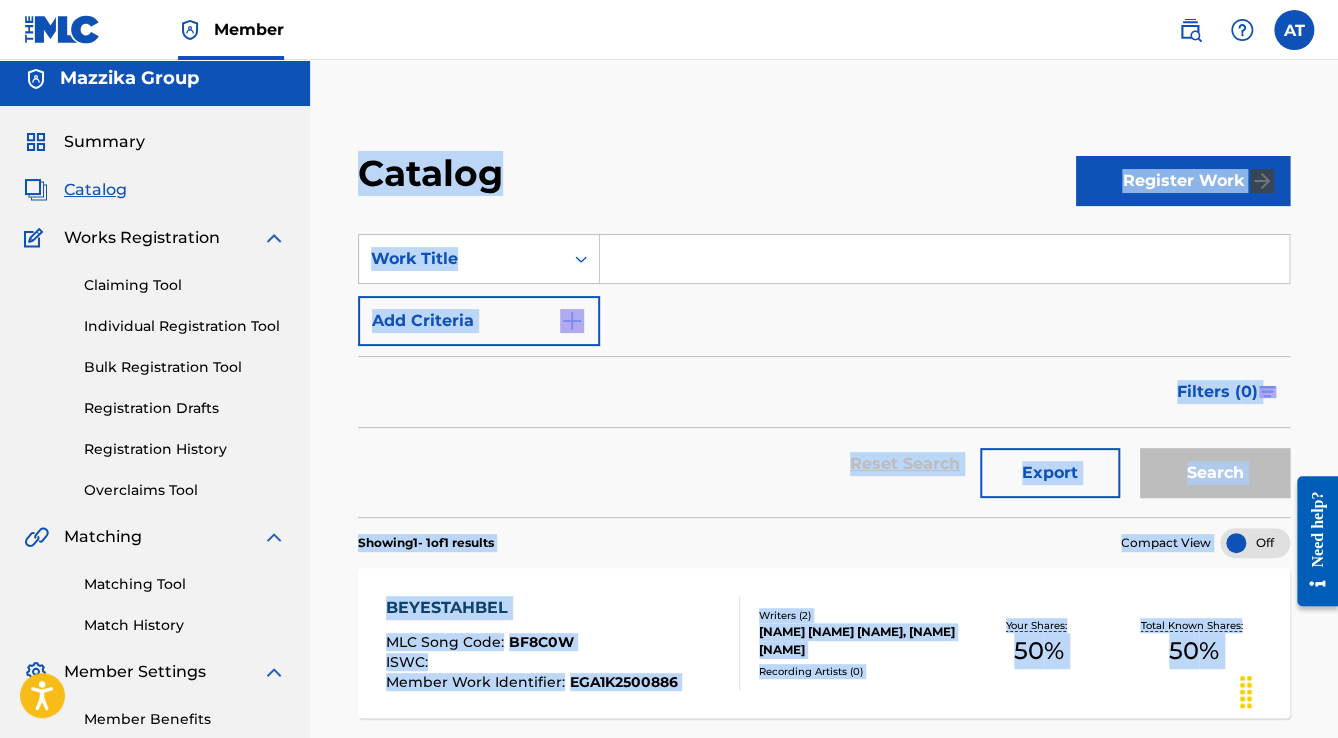 scroll, scrollTop: 0, scrollLeft: 0, axis: both 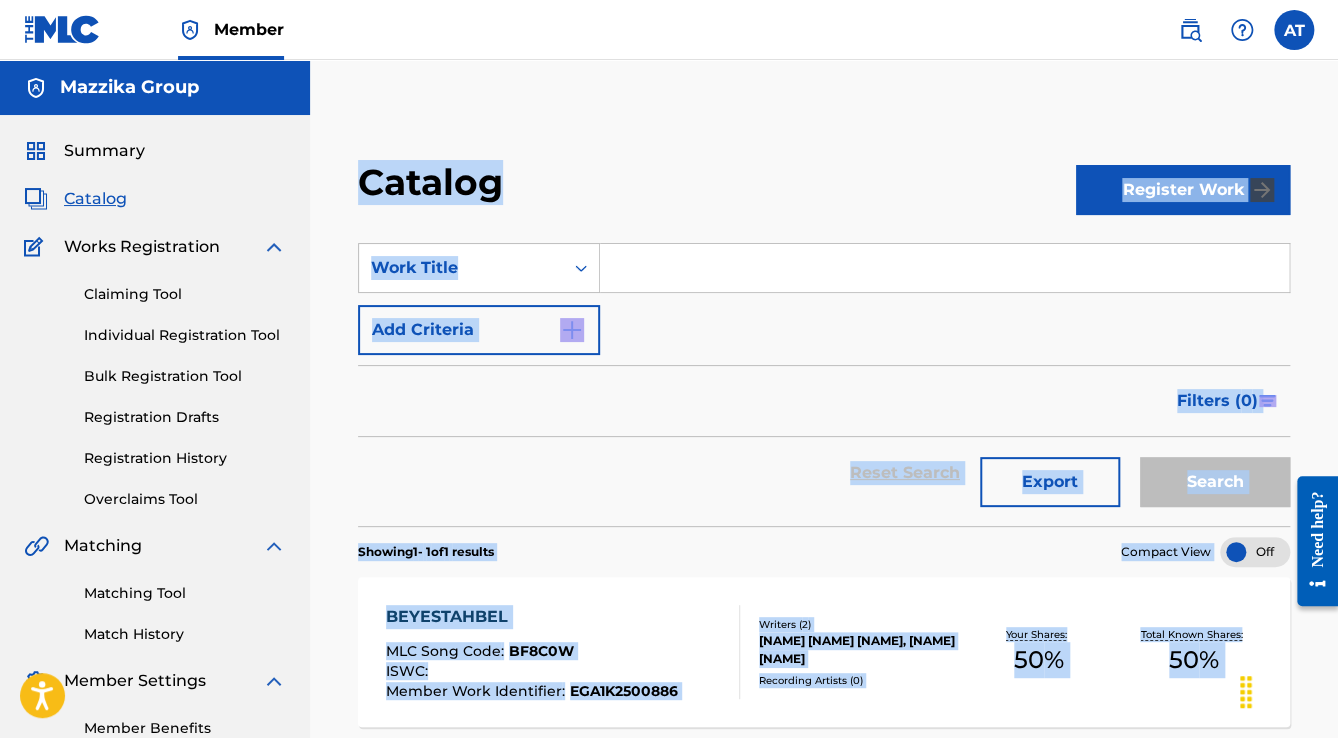click on "Filters ( 0 )" at bounding box center [824, 401] 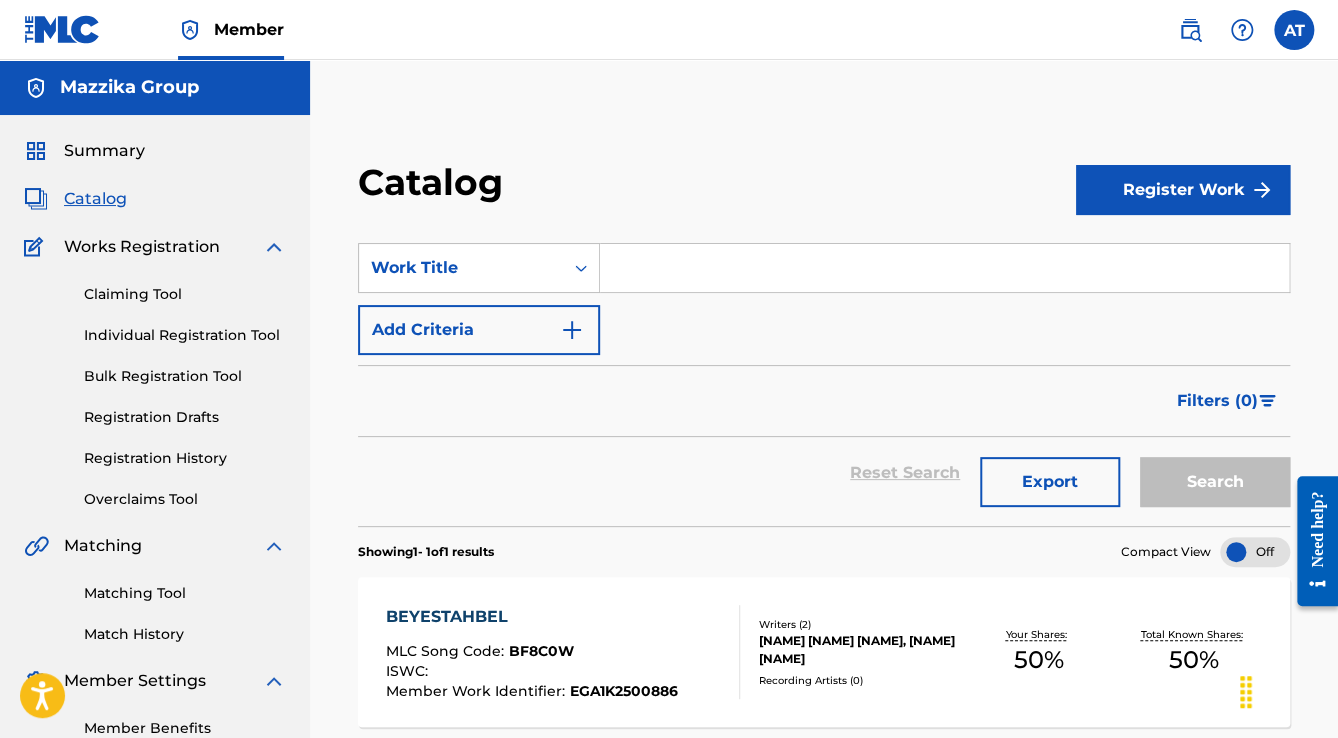 click on "Filters ( 0 )" at bounding box center (824, 401) 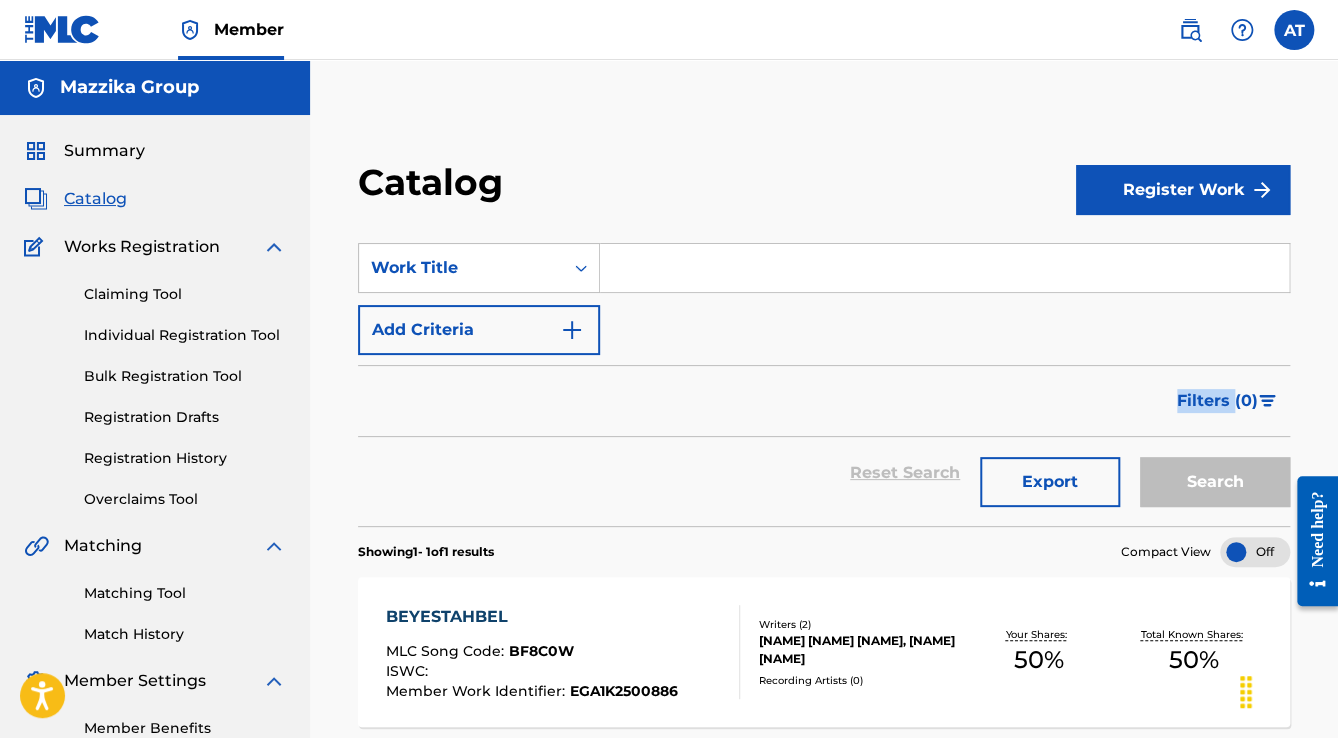 click on "Filters ( 0 )" at bounding box center (824, 401) 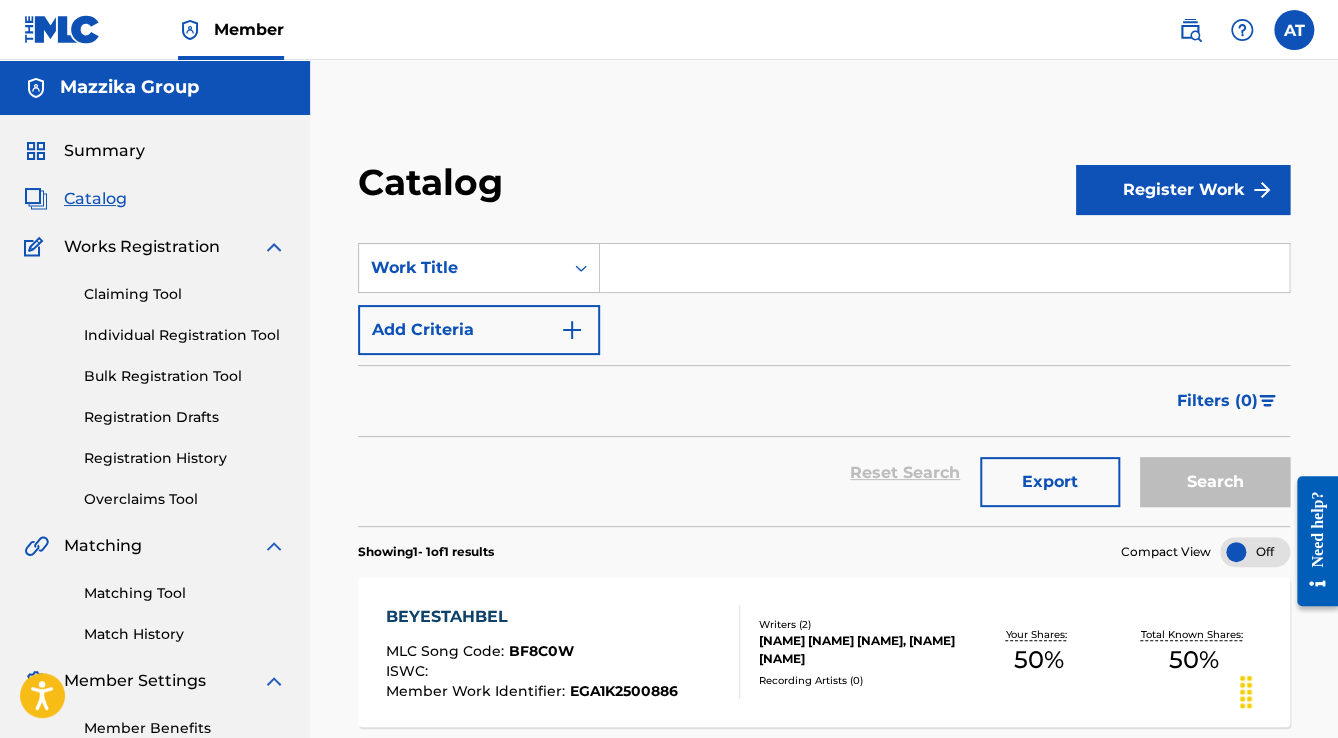 click on "Filters ( 0 )" at bounding box center [824, 401] 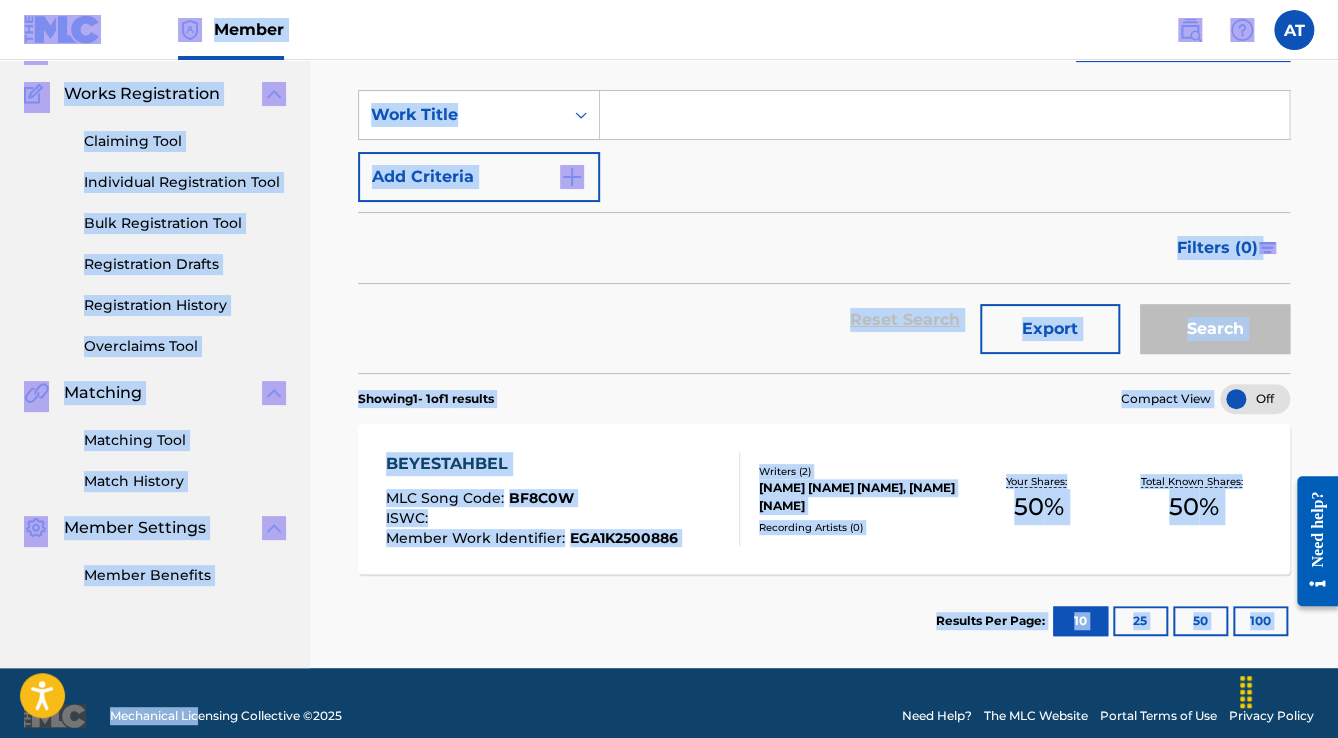 scroll, scrollTop: 160, scrollLeft: 0, axis: vertical 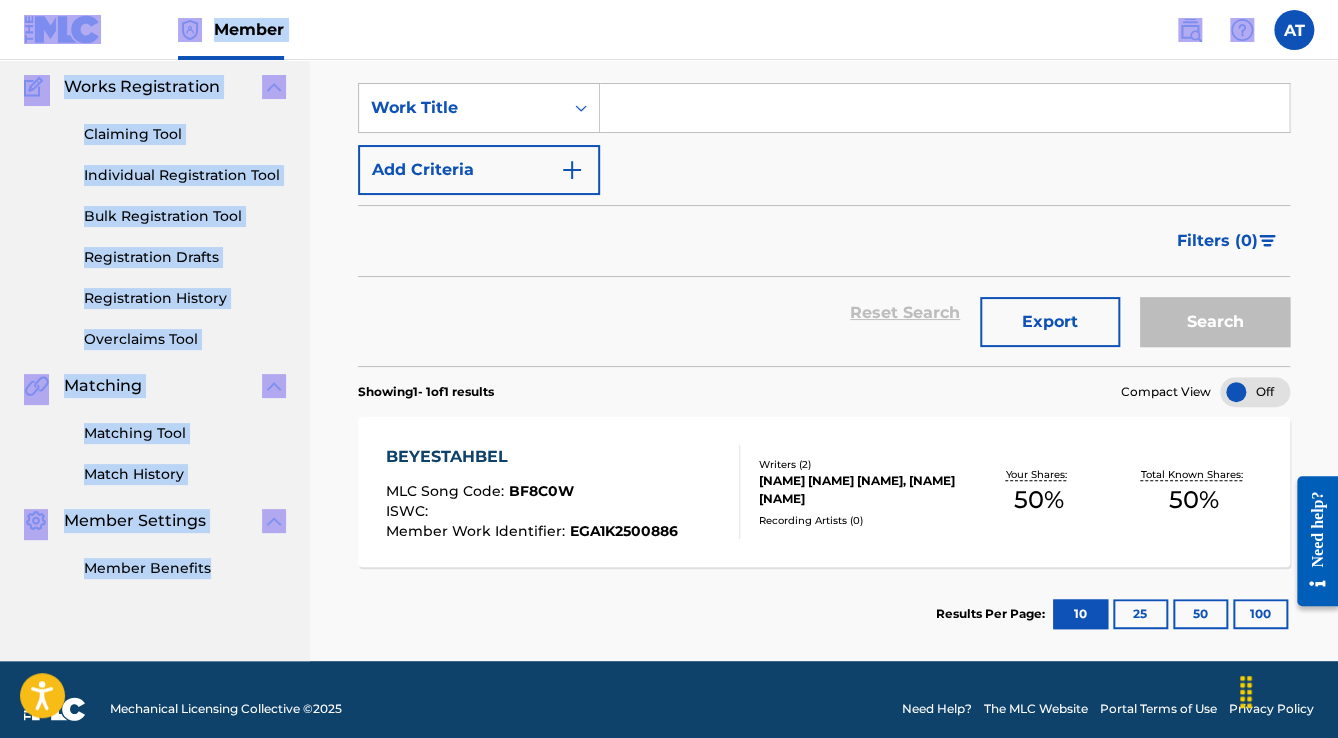 drag, startPoint x: 10, startPoint y: 28, endPoint x: 207, endPoint y: 575, distance: 581.3931 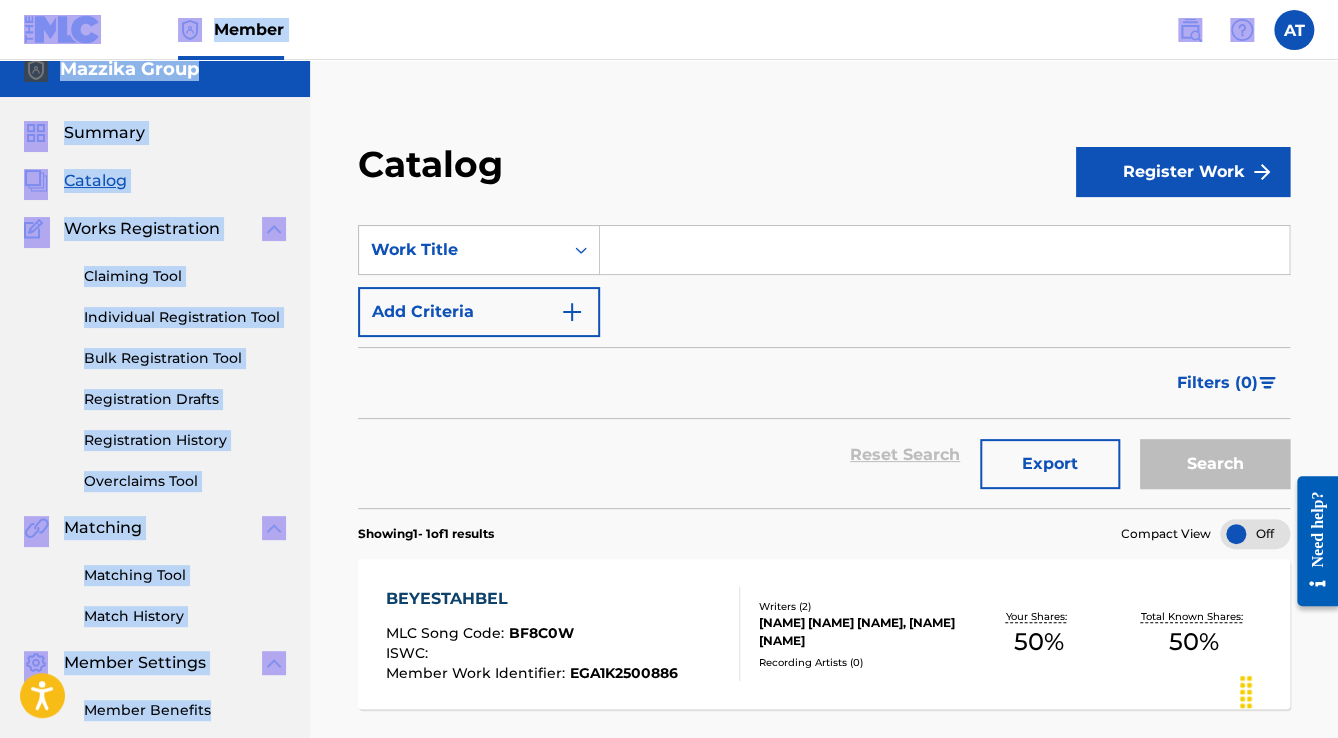 scroll, scrollTop: 0, scrollLeft: 0, axis: both 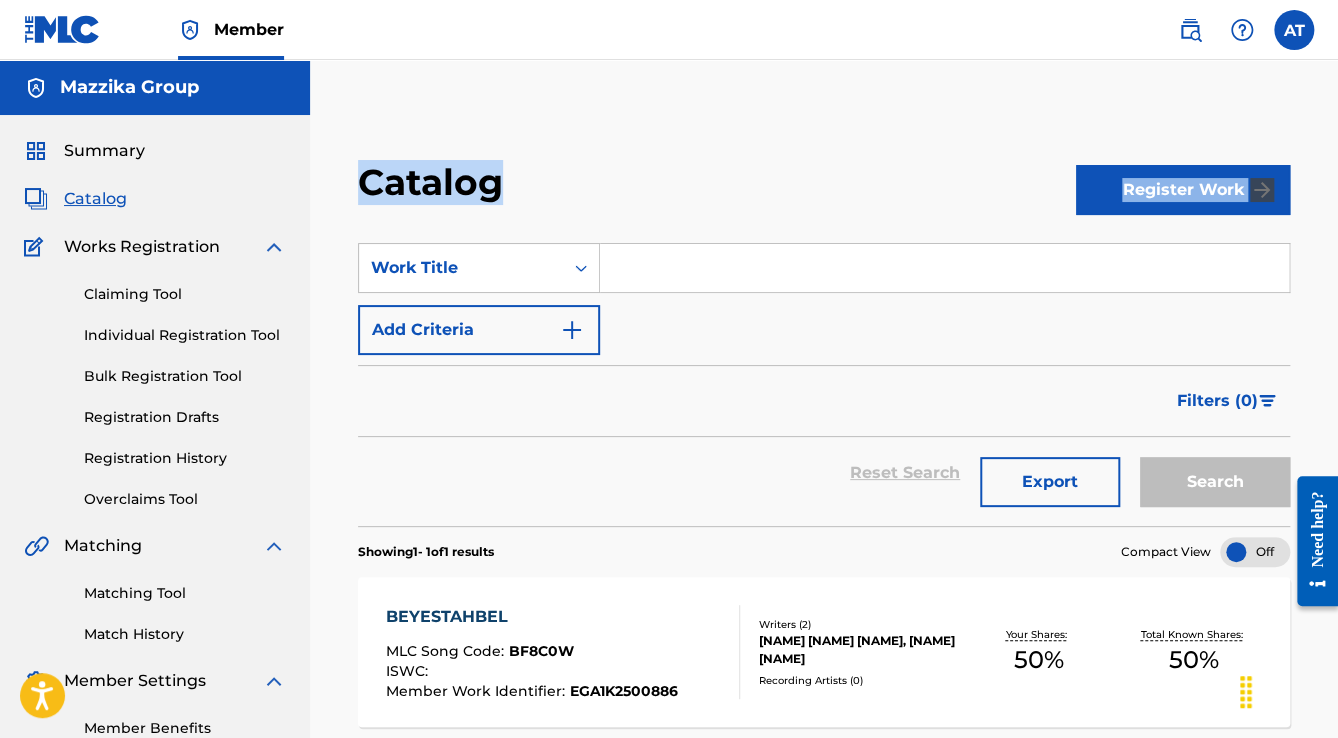 drag, startPoint x: 356, startPoint y: 184, endPoint x: 1272, endPoint y: 193, distance: 916.0442 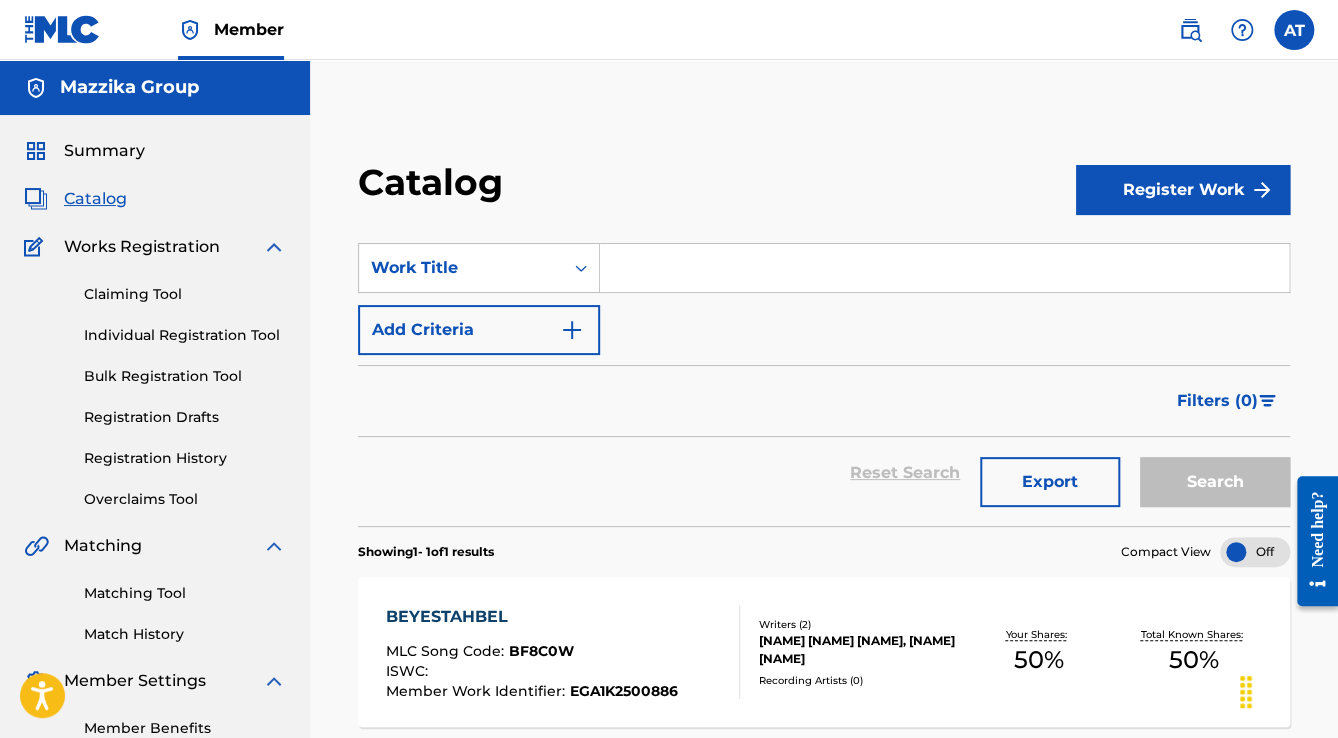 click on "Compact View BEYESTAHBEL MLC Song Code : BF8C0W ISWC : Member Work Identifier : [MEMBER ID] Writers ( 2 ) [NAME] [NAME] [NAME], [NAME] [NAME] Recording Artists ( 0 ) Your Shares: 50 % Total Known Shares: 50 % Results Per Page: 10 25 50 100" at bounding box center (824, 490) 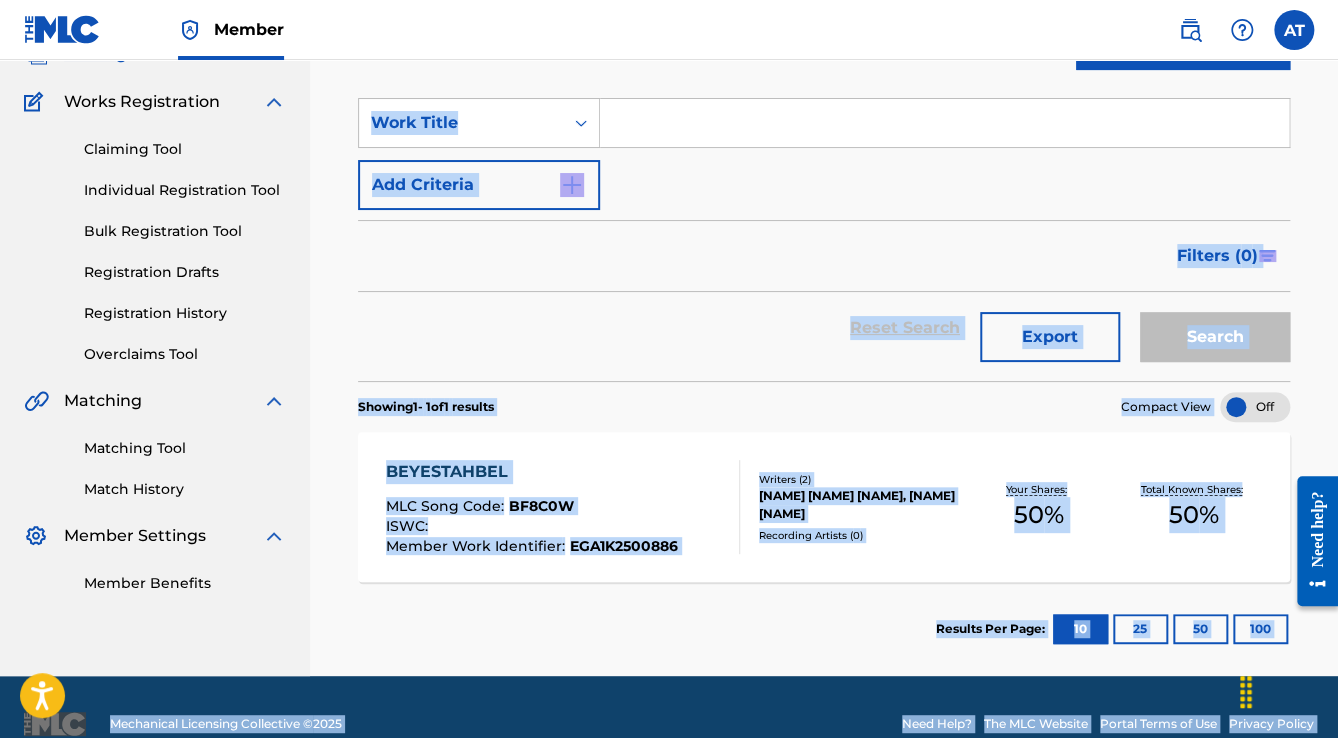scroll, scrollTop: 178, scrollLeft: 0, axis: vertical 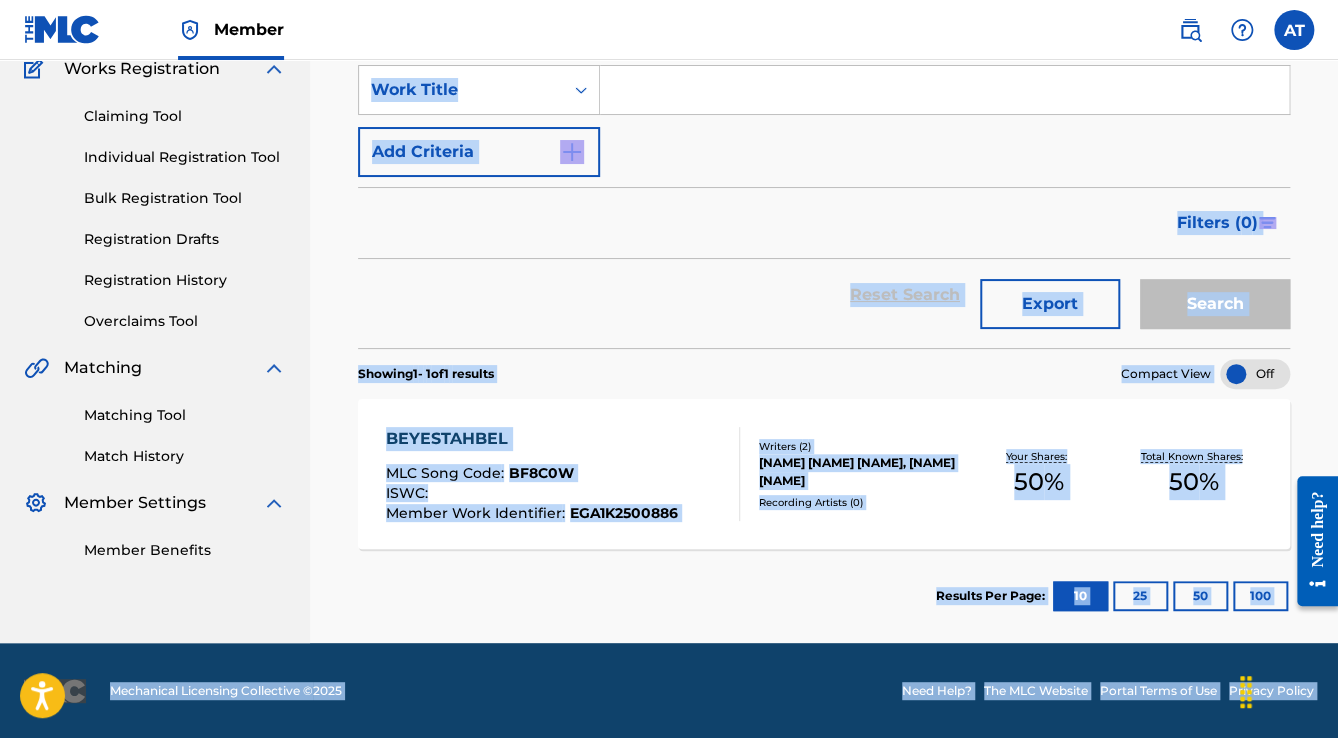 drag, startPoint x: 347, startPoint y: 189, endPoint x: 1291, endPoint y: 643, distance: 1047.4979 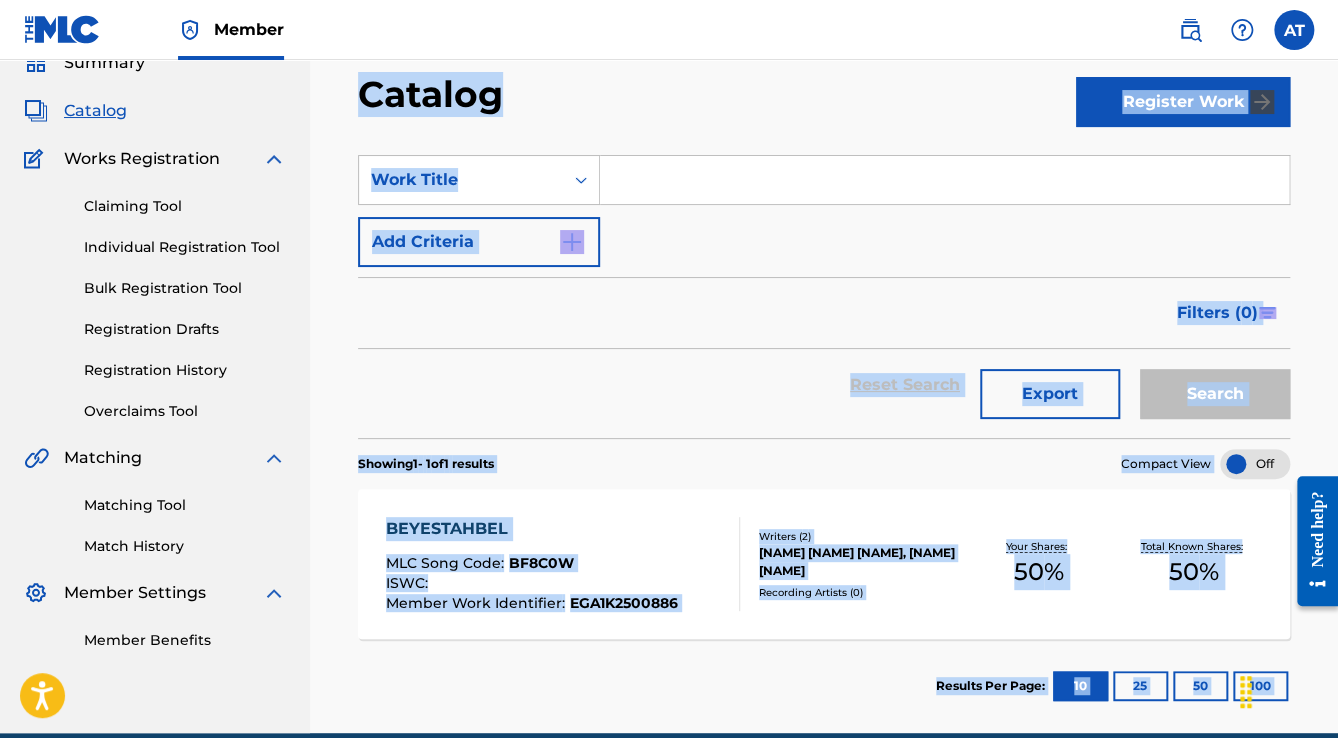 scroll, scrollTop: 0, scrollLeft: 0, axis: both 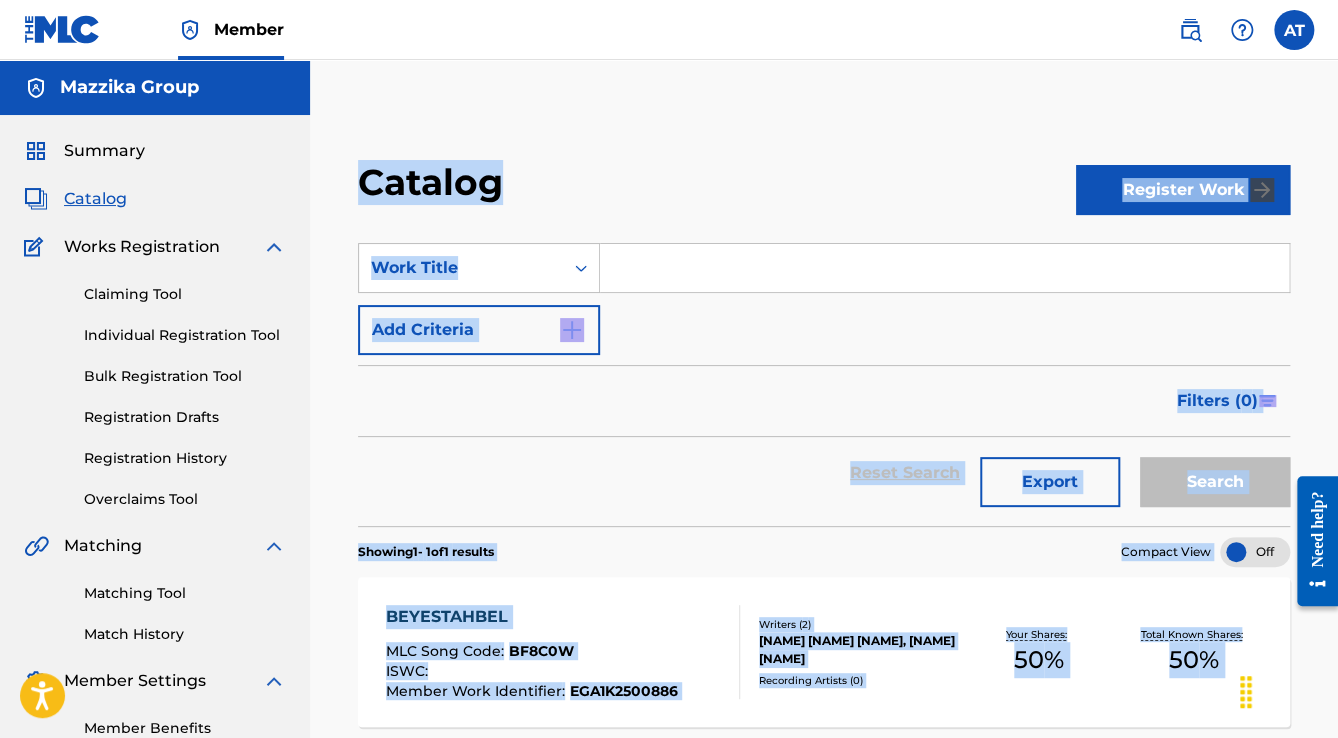 click on "Reset Search Export Search" at bounding box center (824, 473) 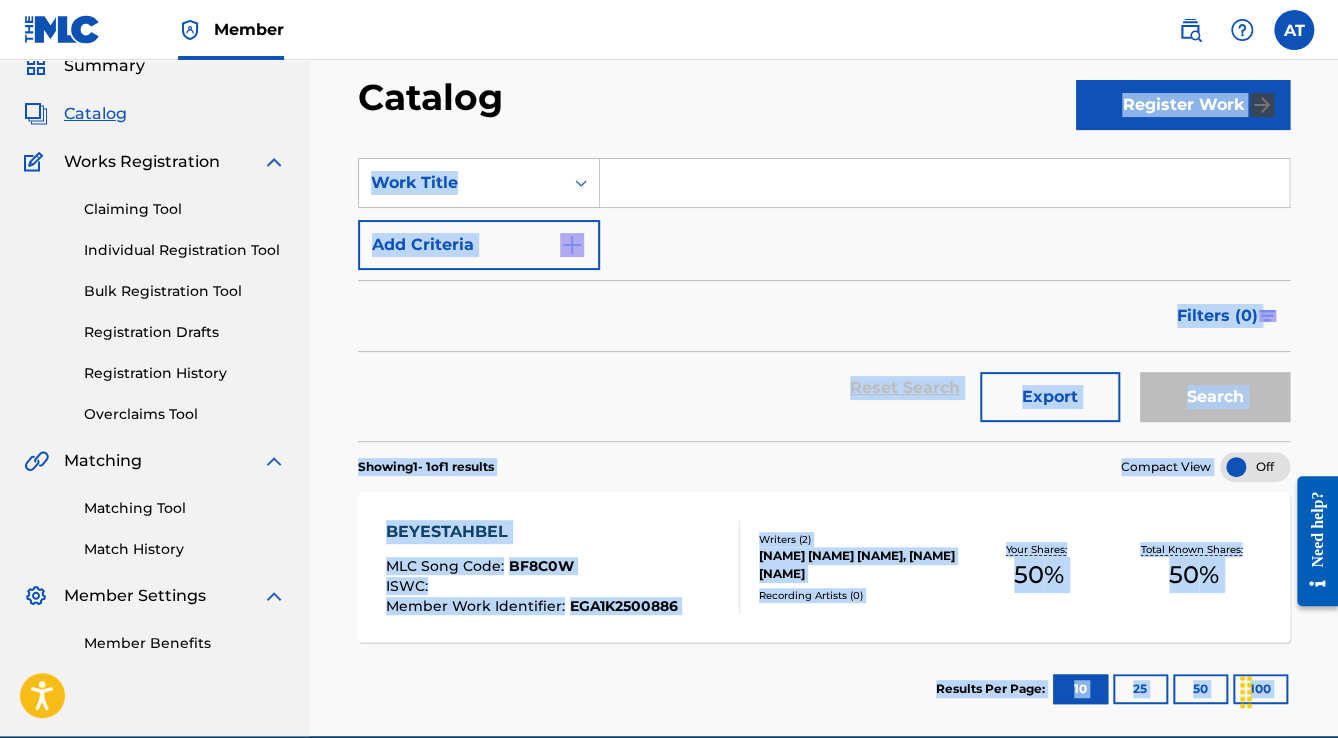 scroll, scrollTop: 178, scrollLeft: 0, axis: vertical 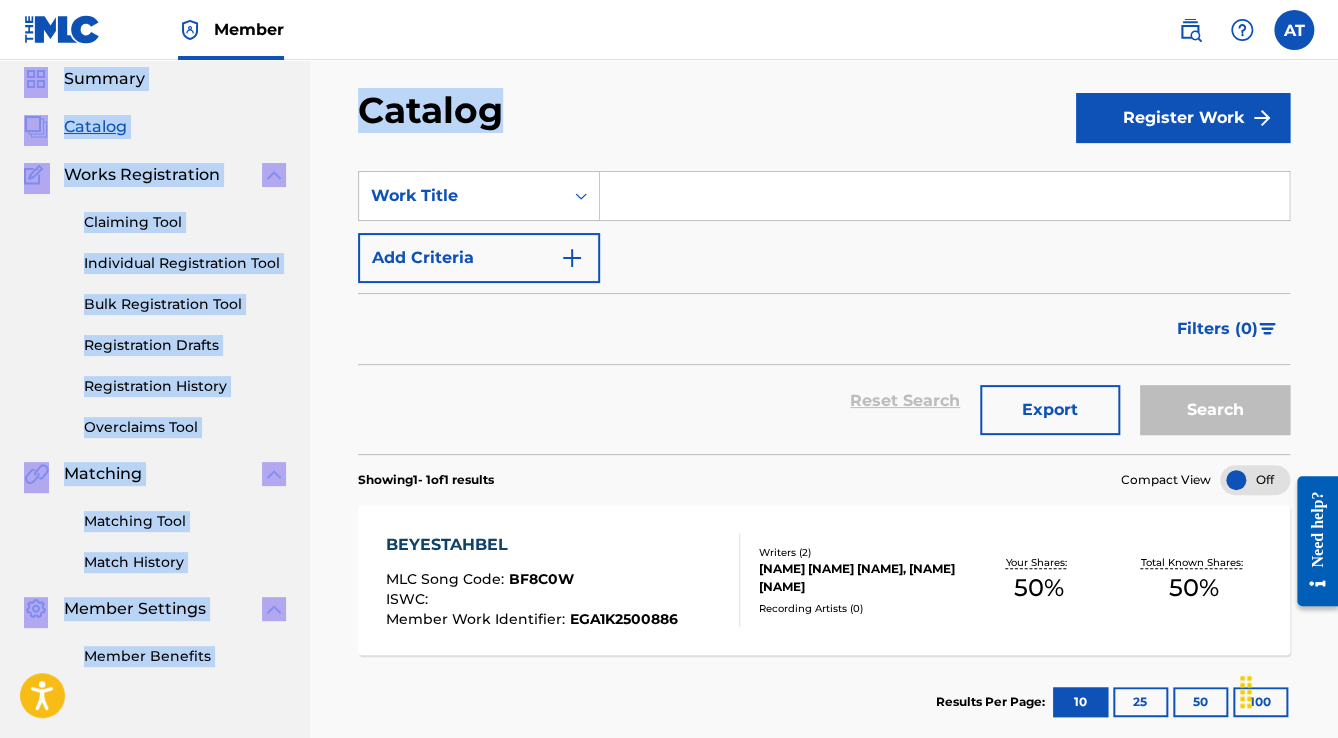 drag, startPoint x: 502, startPoint y: 180, endPoint x: 111, endPoint y: -30, distance: 443.8254 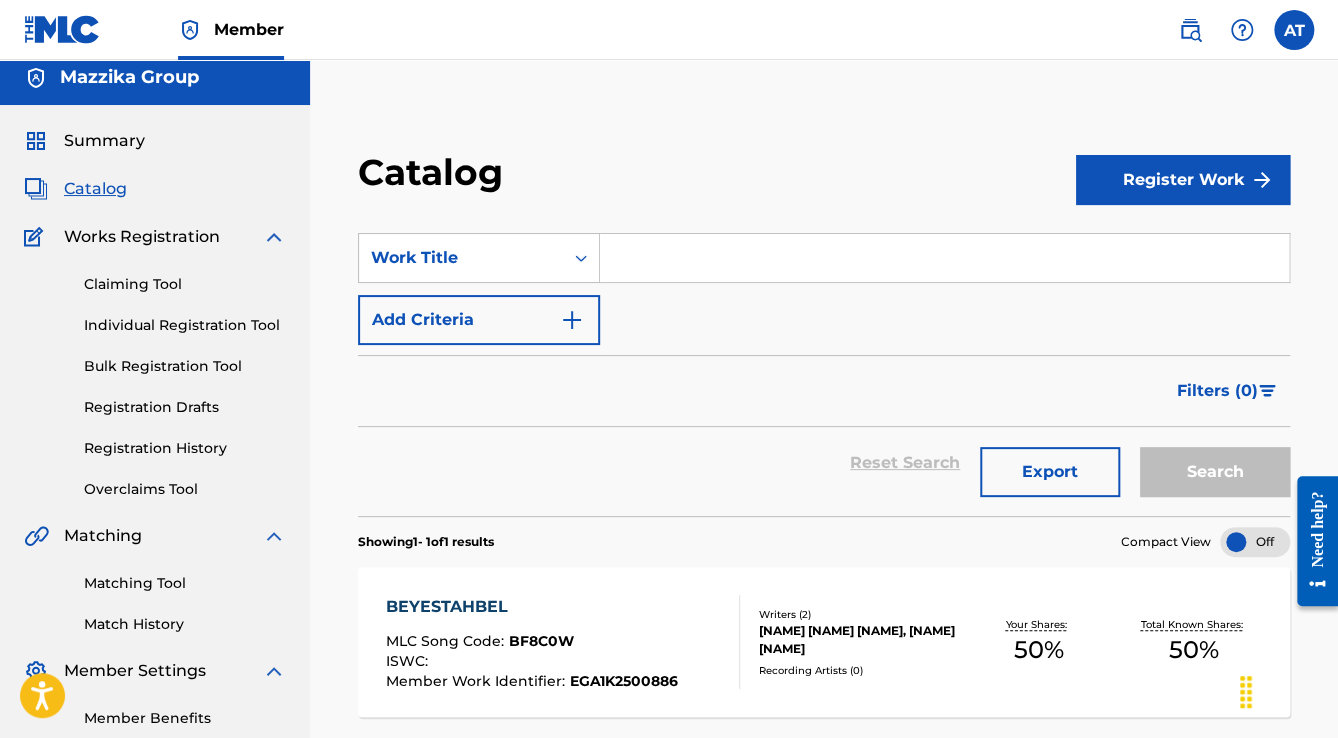 click on "Compact View BEYESTAHBEL MLC Song Code : BF8C0W ISWC : Member Work Identifier : [MEMBER ID] Writers ( 2 ) [NAME] [NAME] [NAME], [NAME] [NAME] Recording Artists ( 0 ) Your Shares: 50 % Total Known Shares: 50 % Results Per Page: 10 25 50 100" at bounding box center (824, 455) 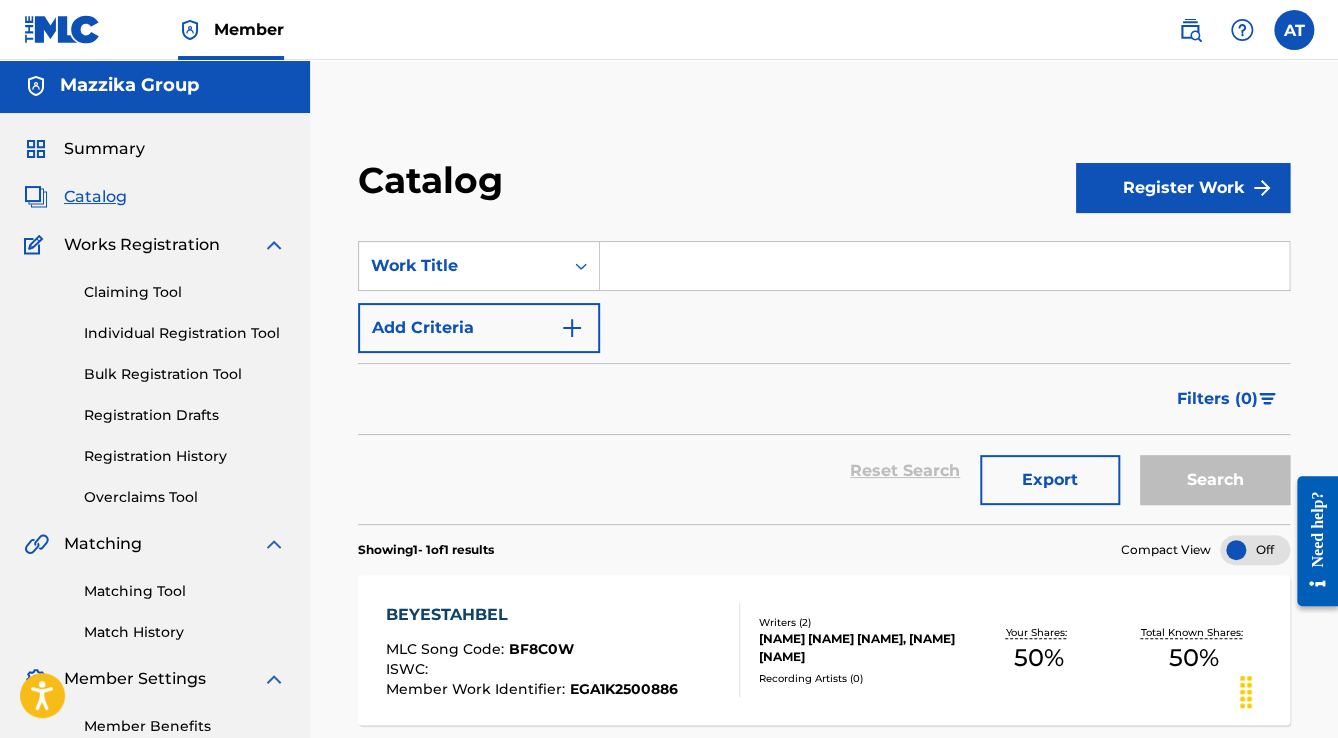 scroll, scrollTop: 0, scrollLeft: 0, axis: both 